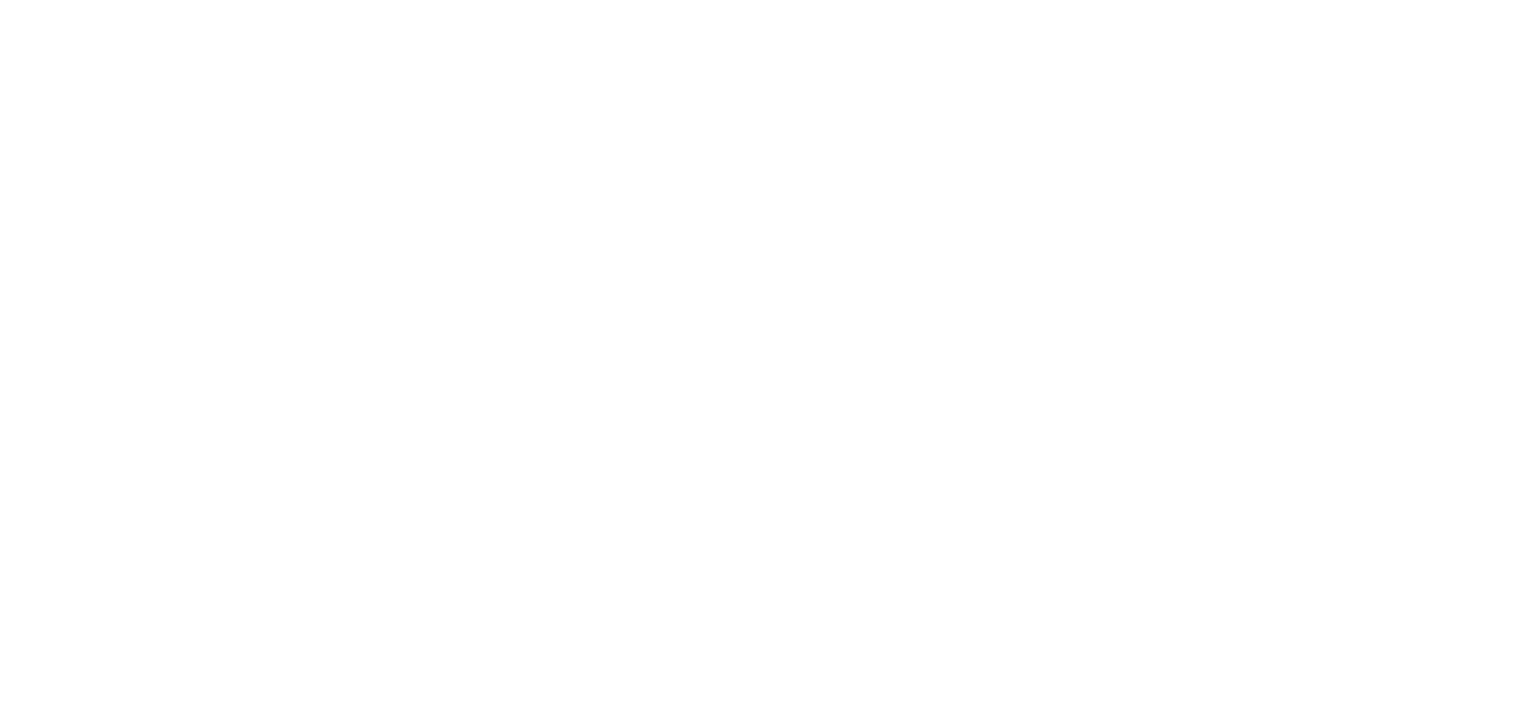 scroll, scrollTop: 0, scrollLeft: 0, axis: both 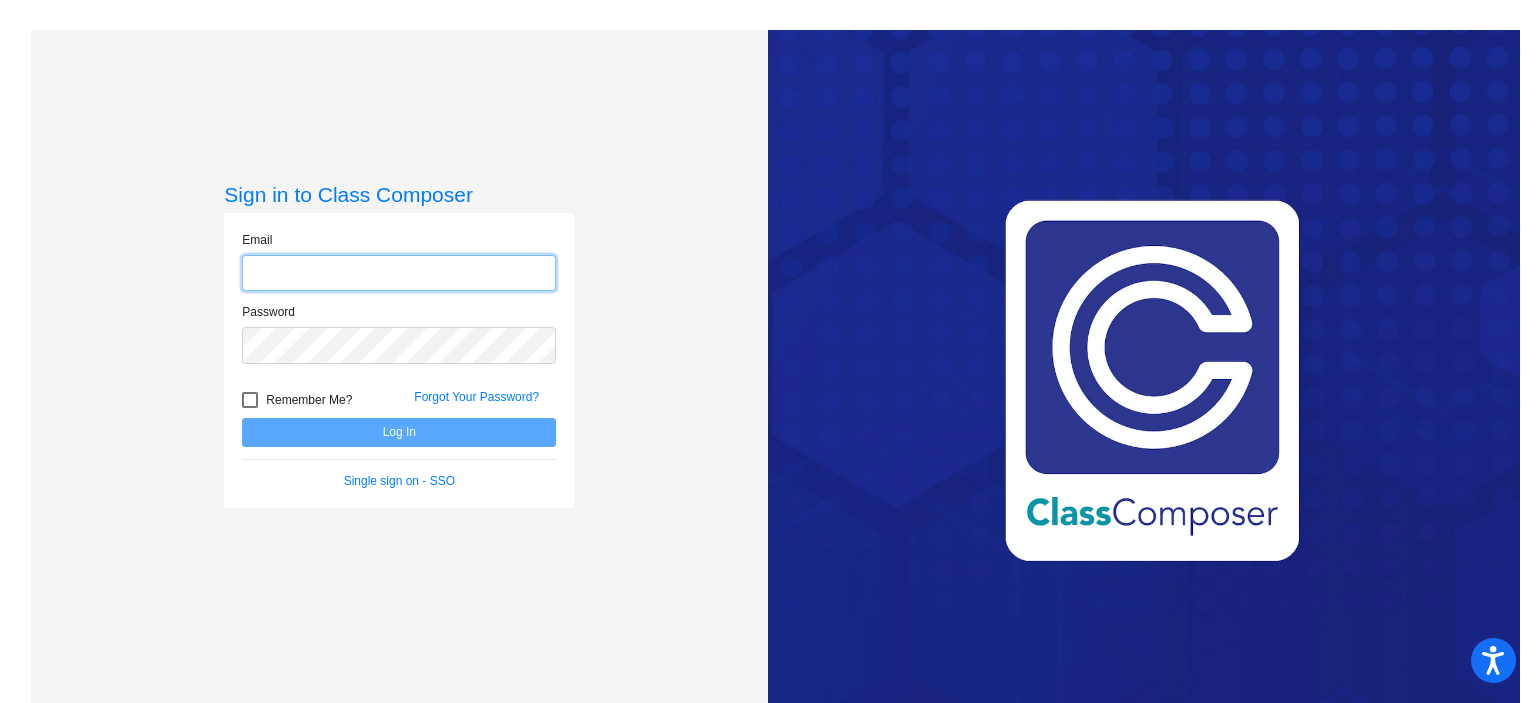 type on "[EMAIL]" 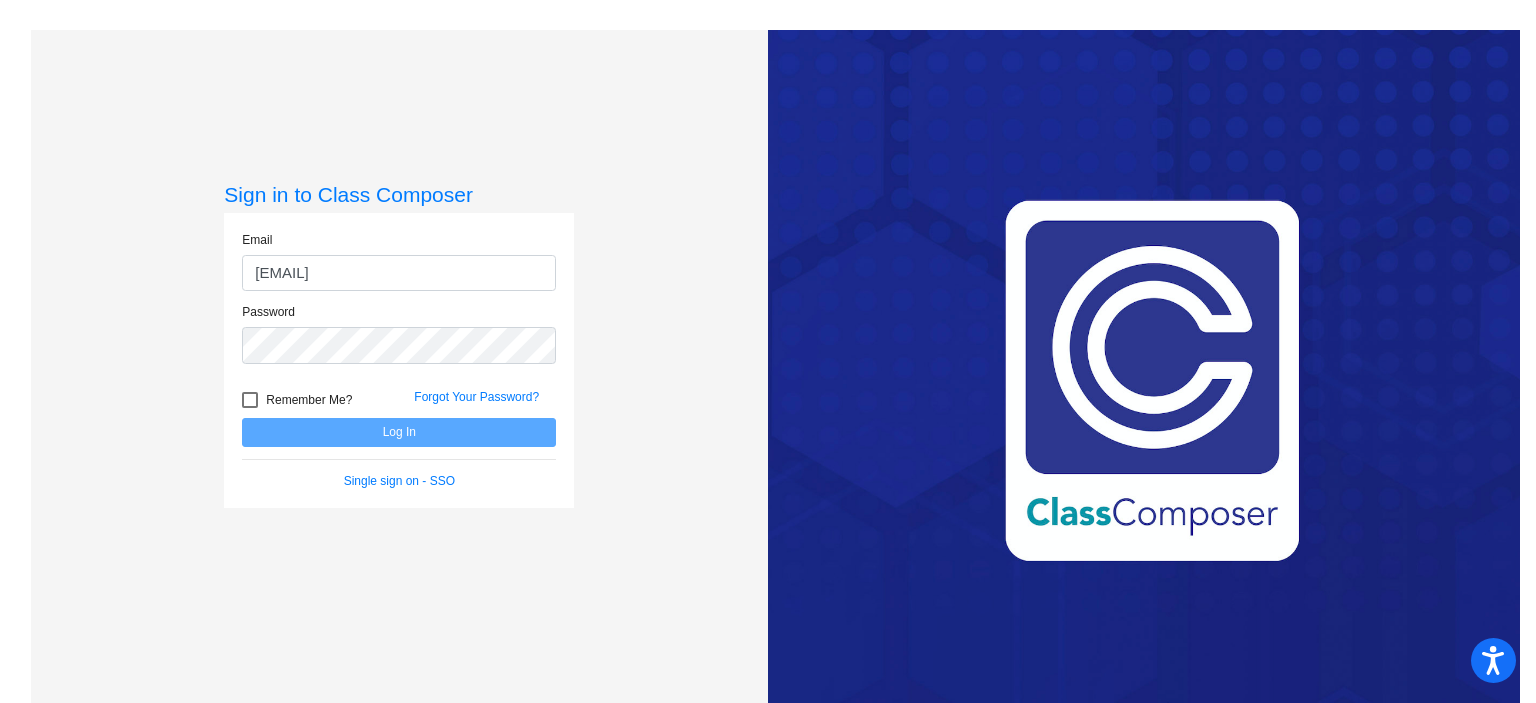 click at bounding box center (250, 400) 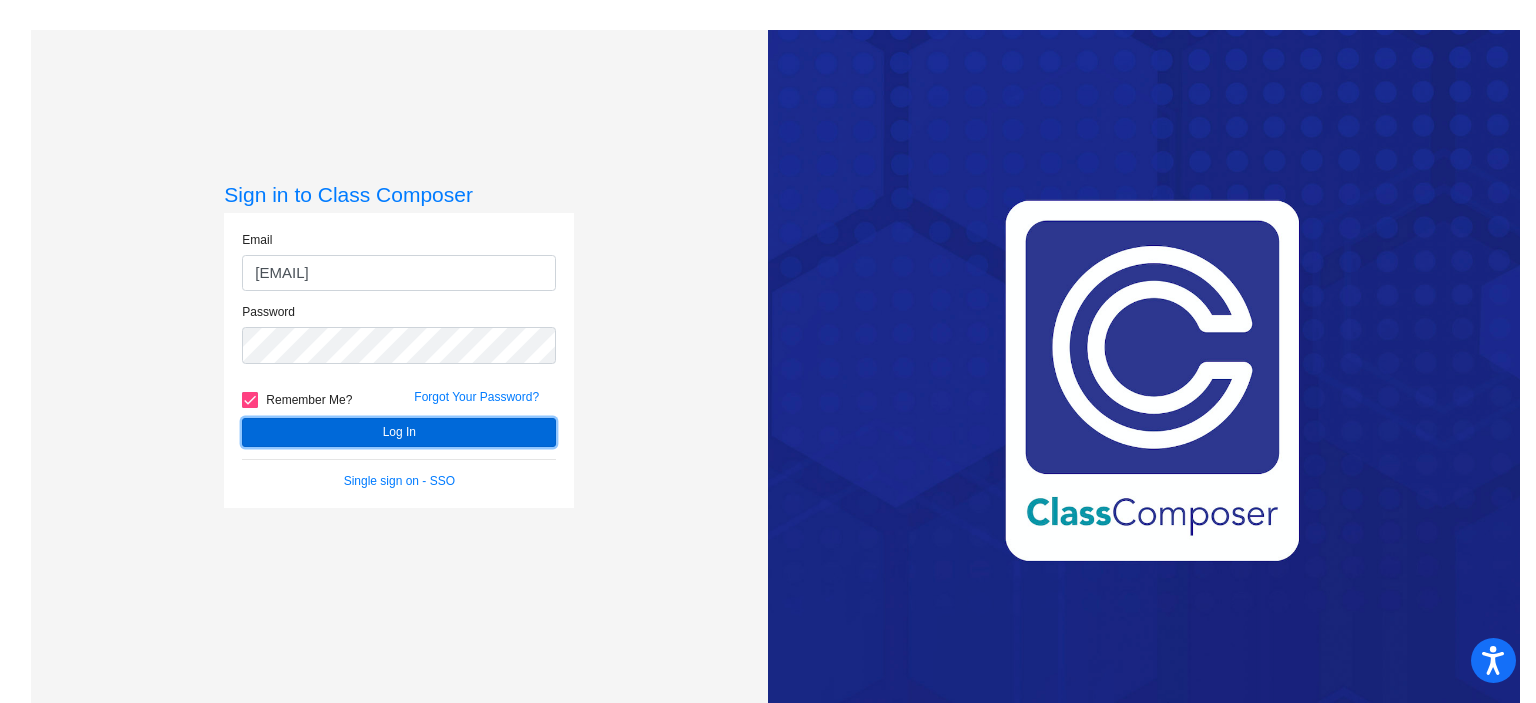 click on "Log In" 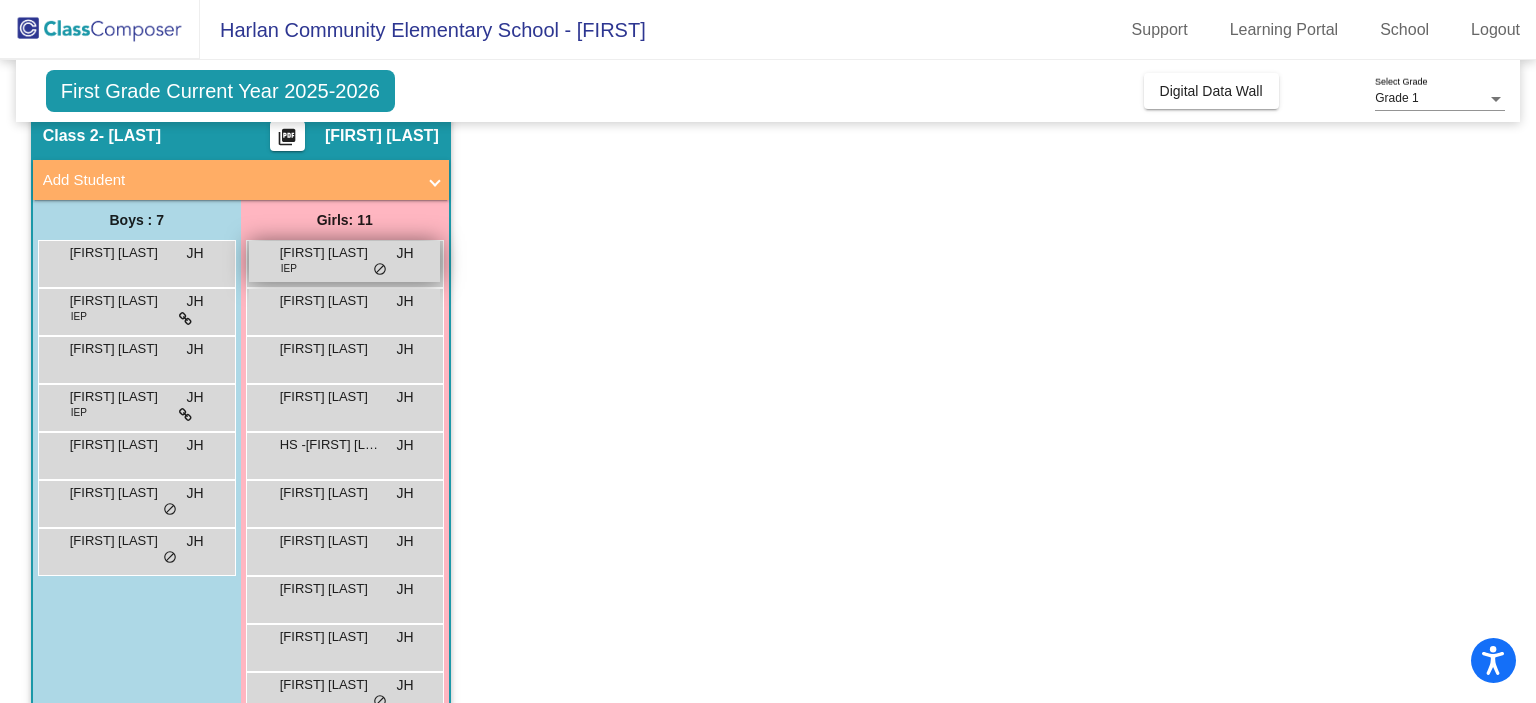 scroll, scrollTop: 0, scrollLeft: 0, axis: both 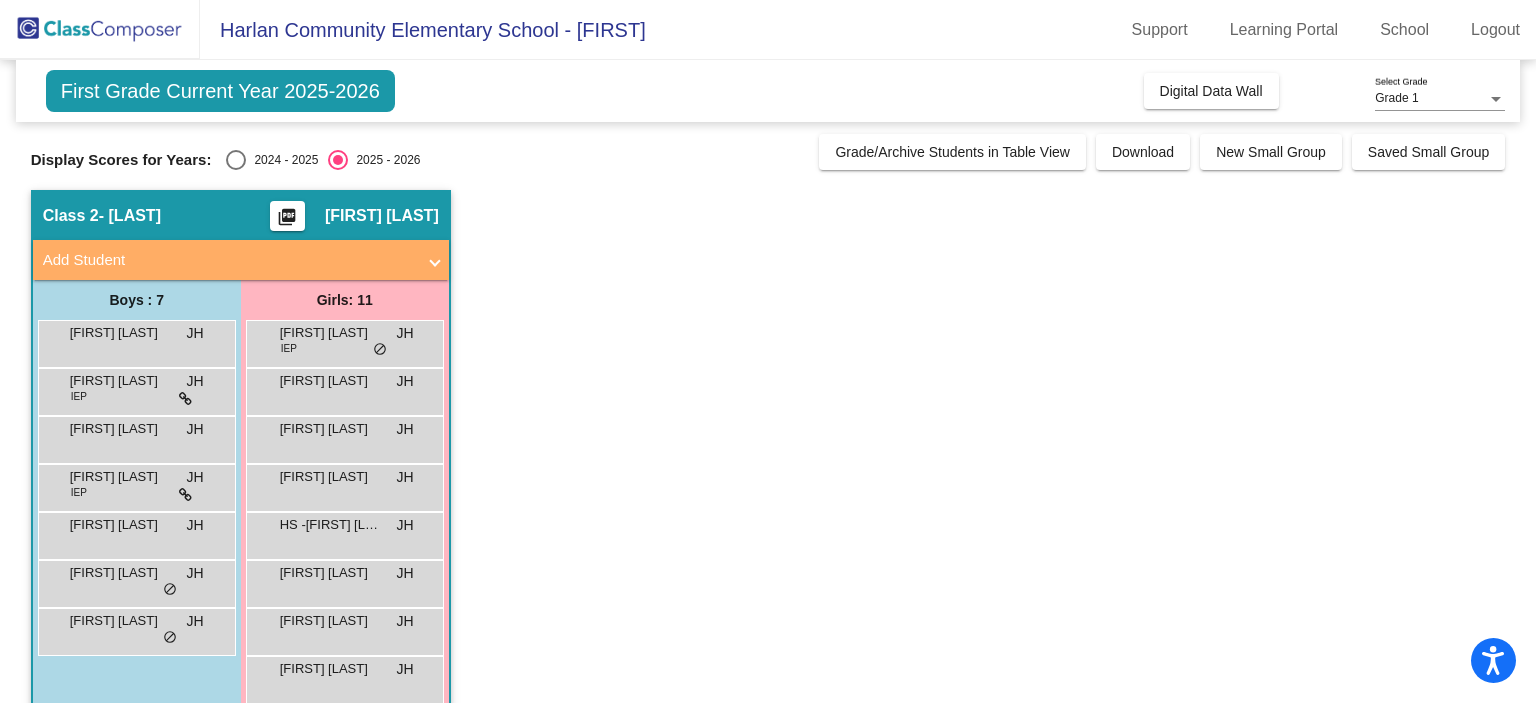 click at bounding box center [236, 160] 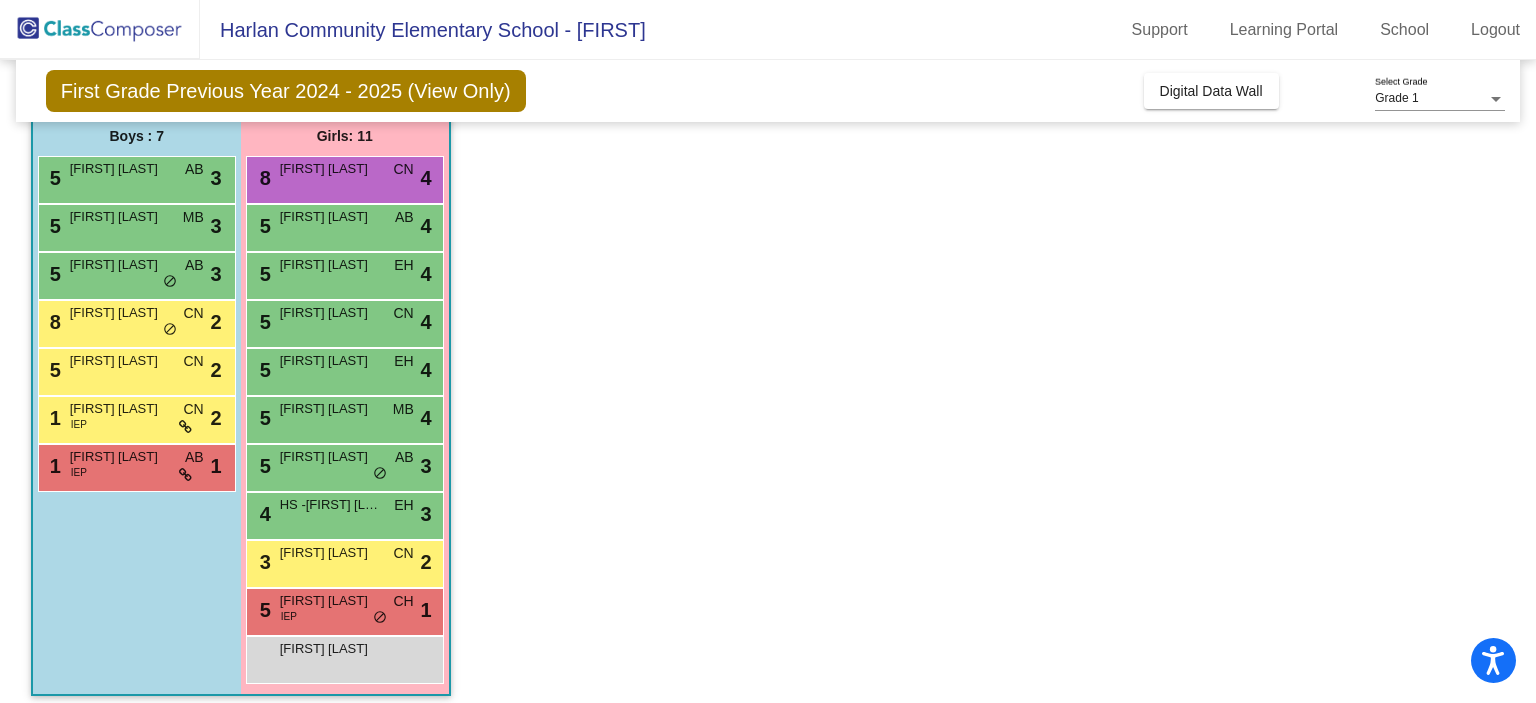 scroll, scrollTop: 176, scrollLeft: 0, axis: vertical 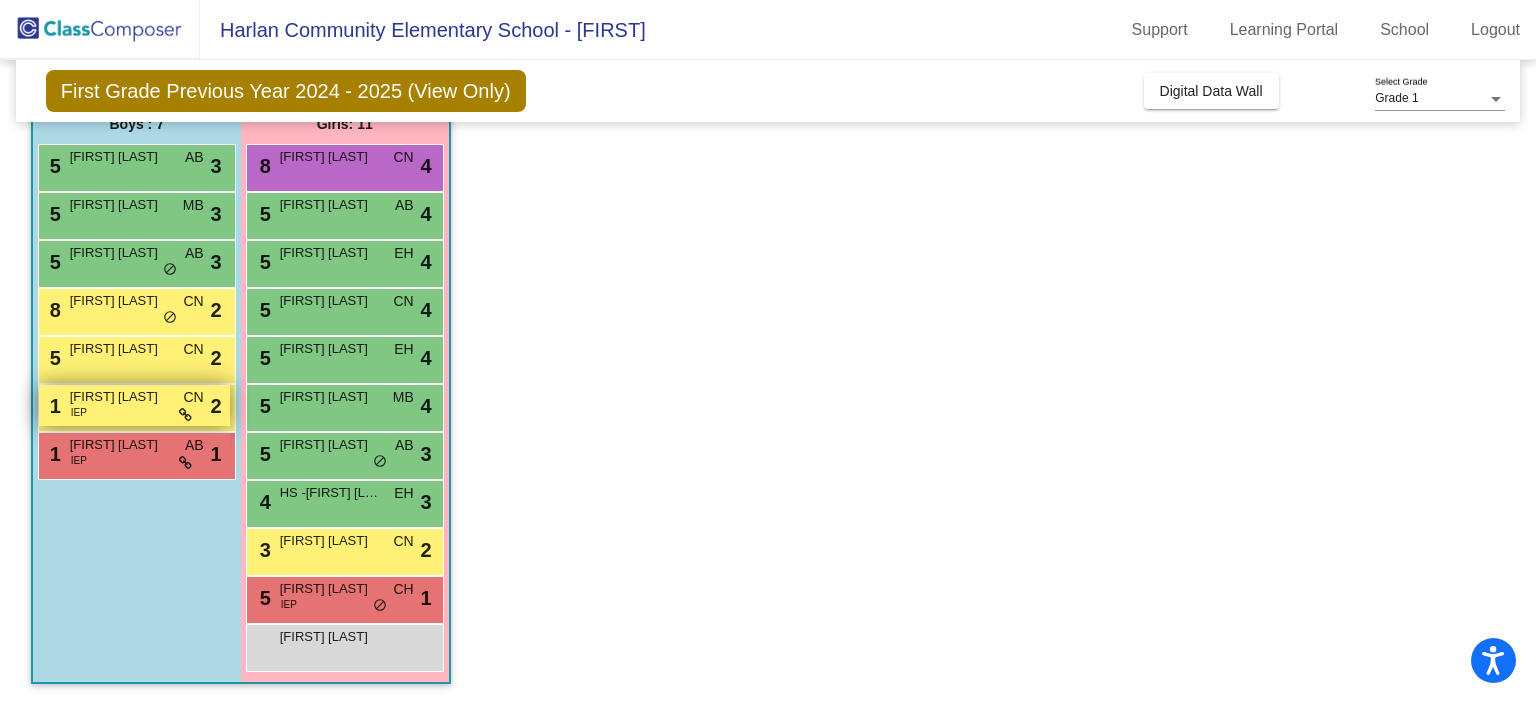 click on "[FIRST] [LAST]" at bounding box center (120, 397) 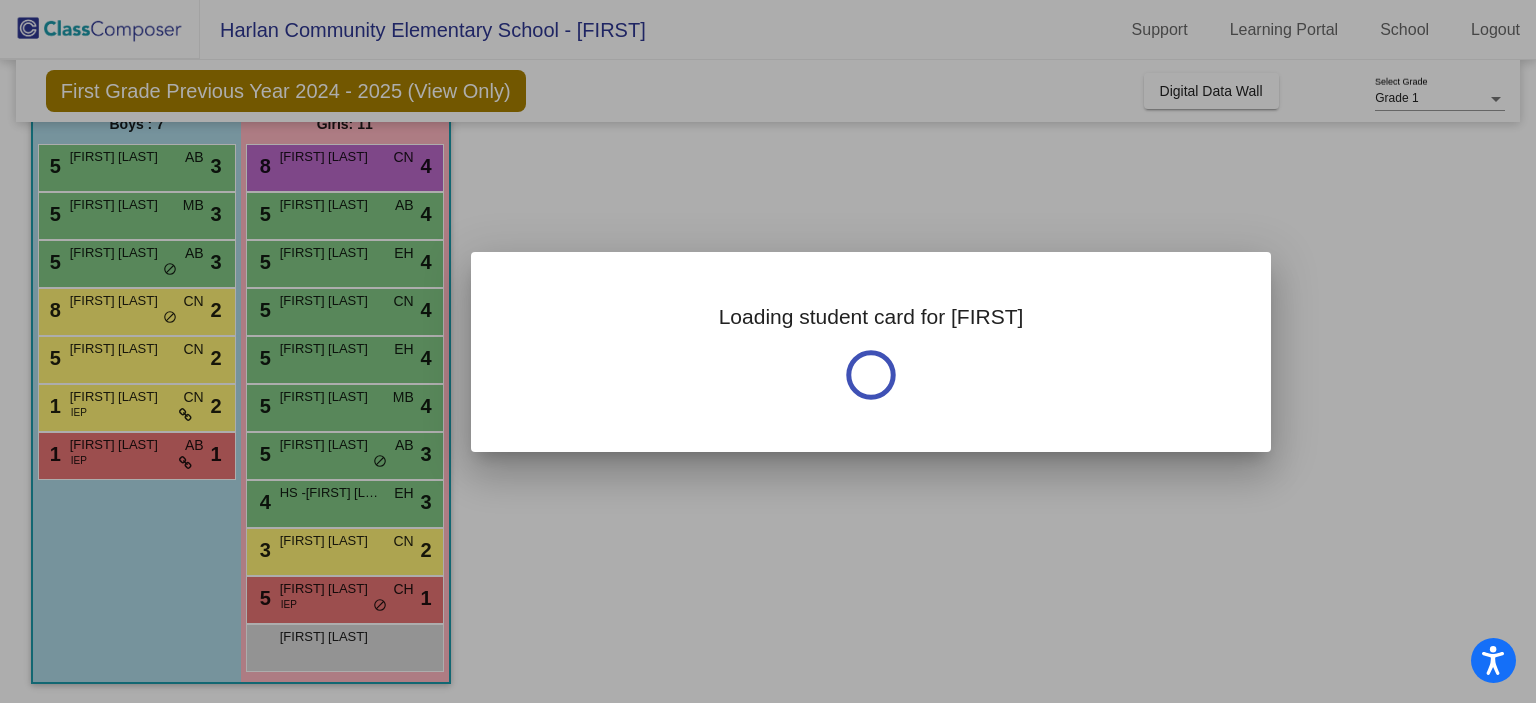 click at bounding box center [768, 351] 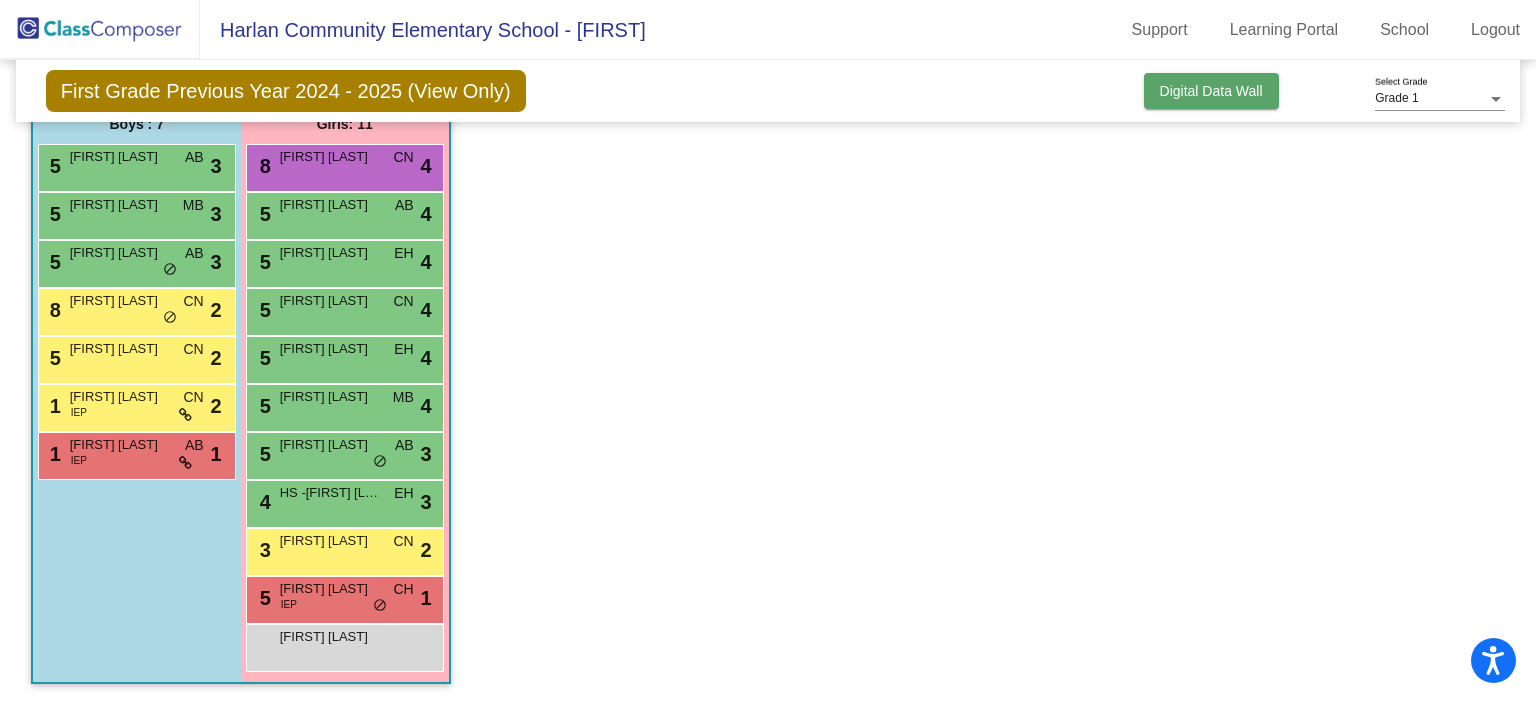 click on "Digital Data Wall" 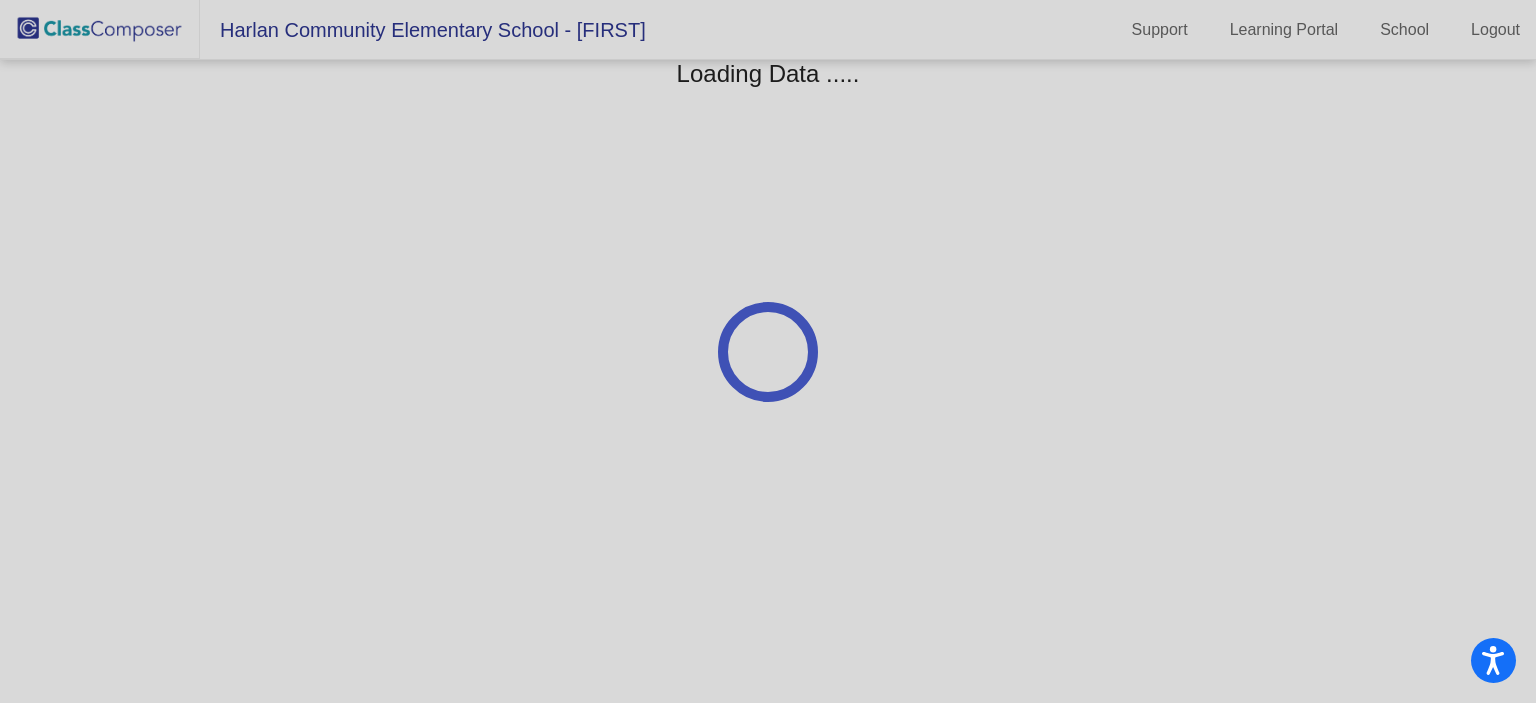 scroll, scrollTop: 0, scrollLeft: 0, axis: both 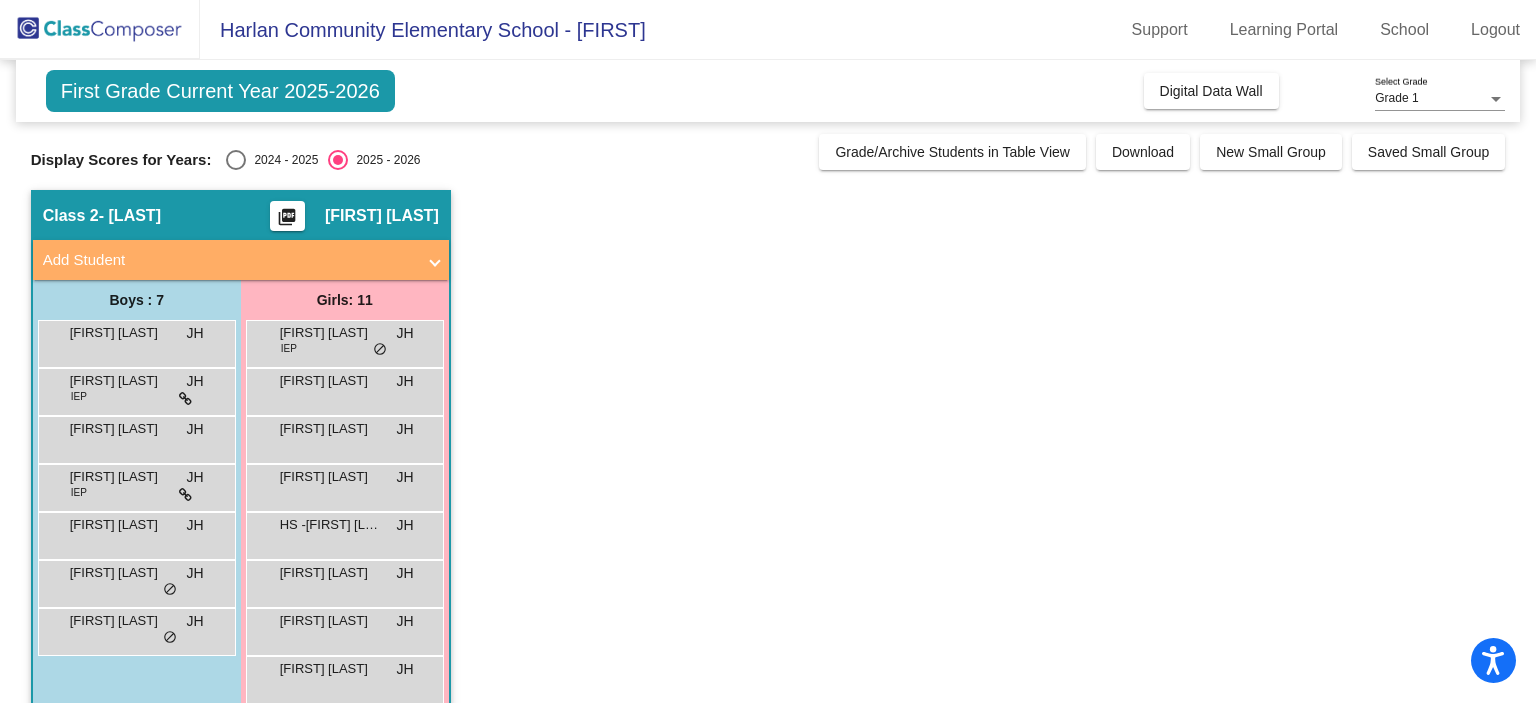 click at bounding box center (236, 160) 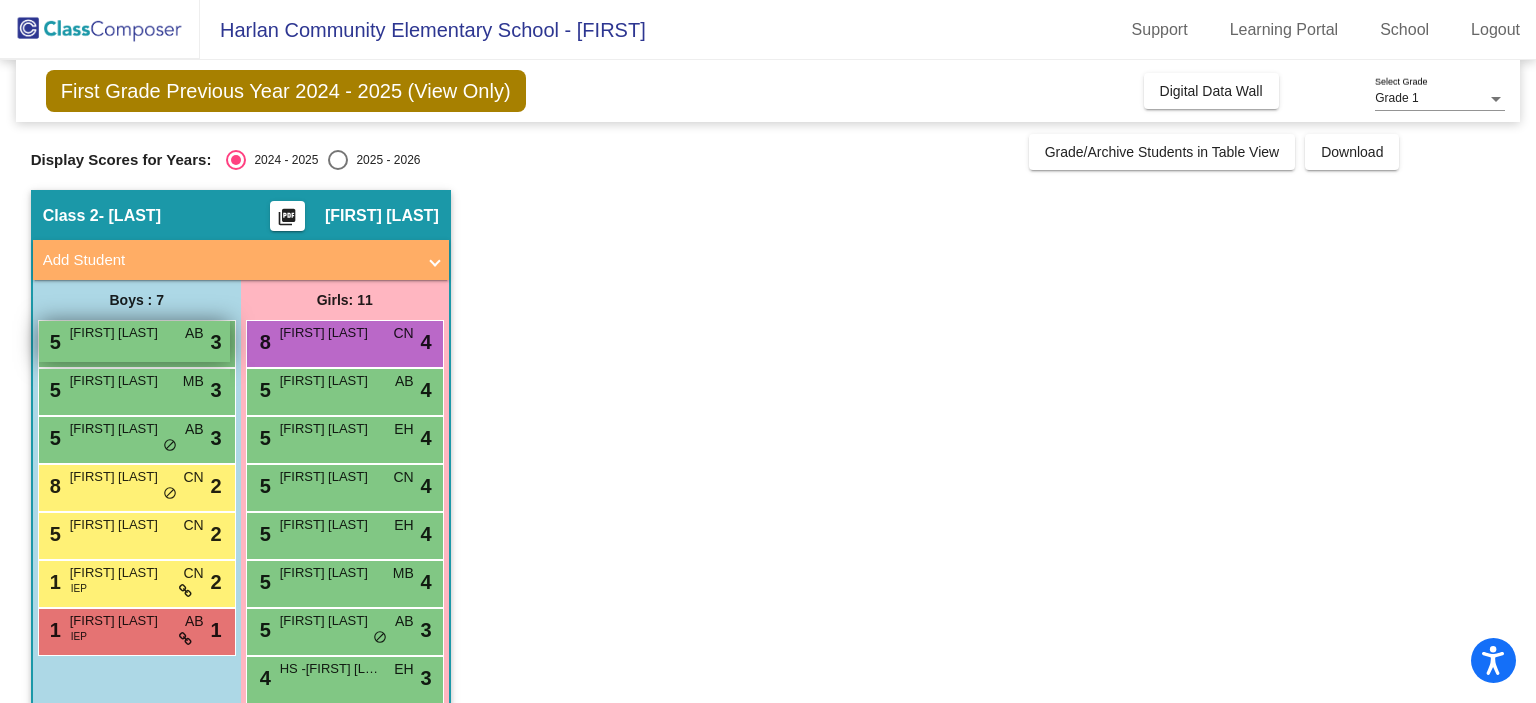 click on "5 [FIRST] [LAST] AB lock do_not_disturb_alt 3" at bounding box center (134, 341) 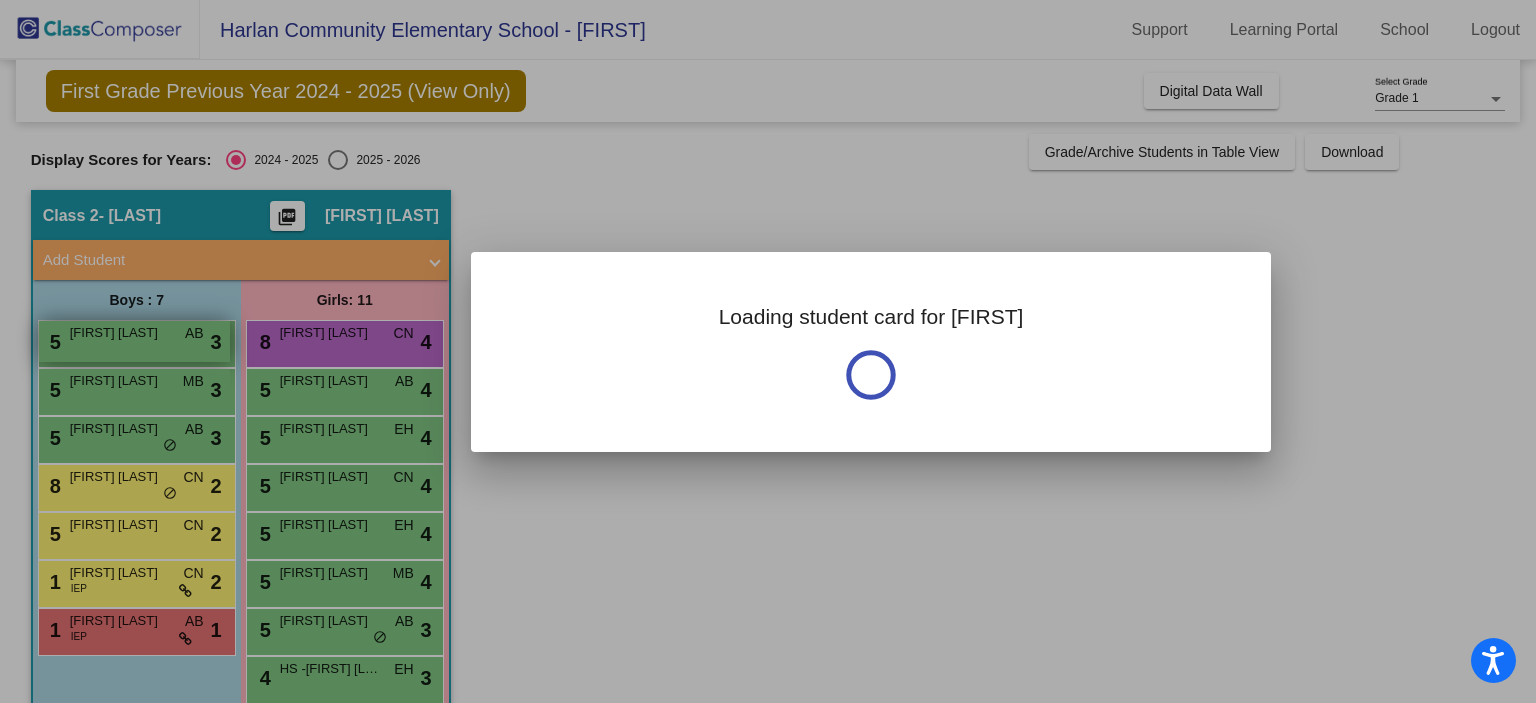 click at bounding box center (768, 351) 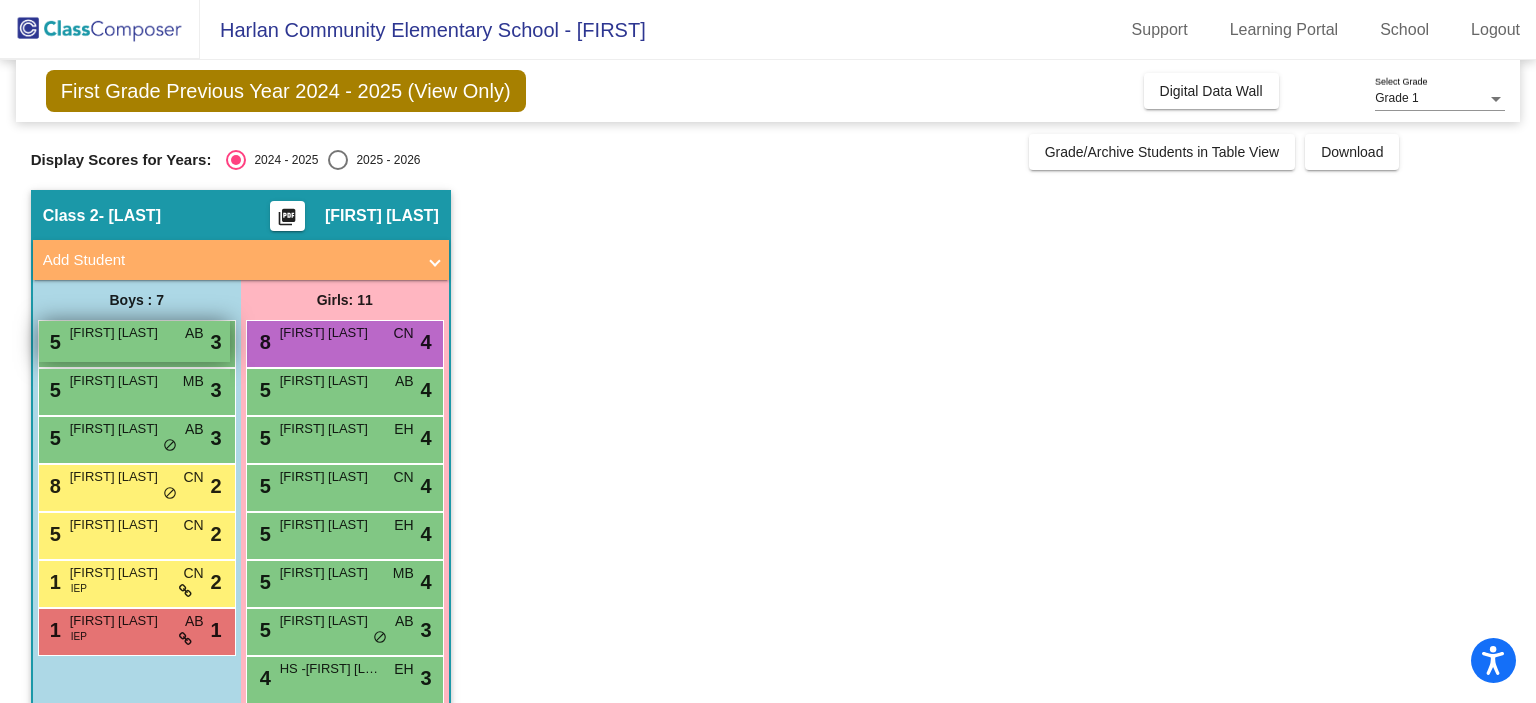 click on "[FIRST] [LAST]" at bounding box center [120, 333] 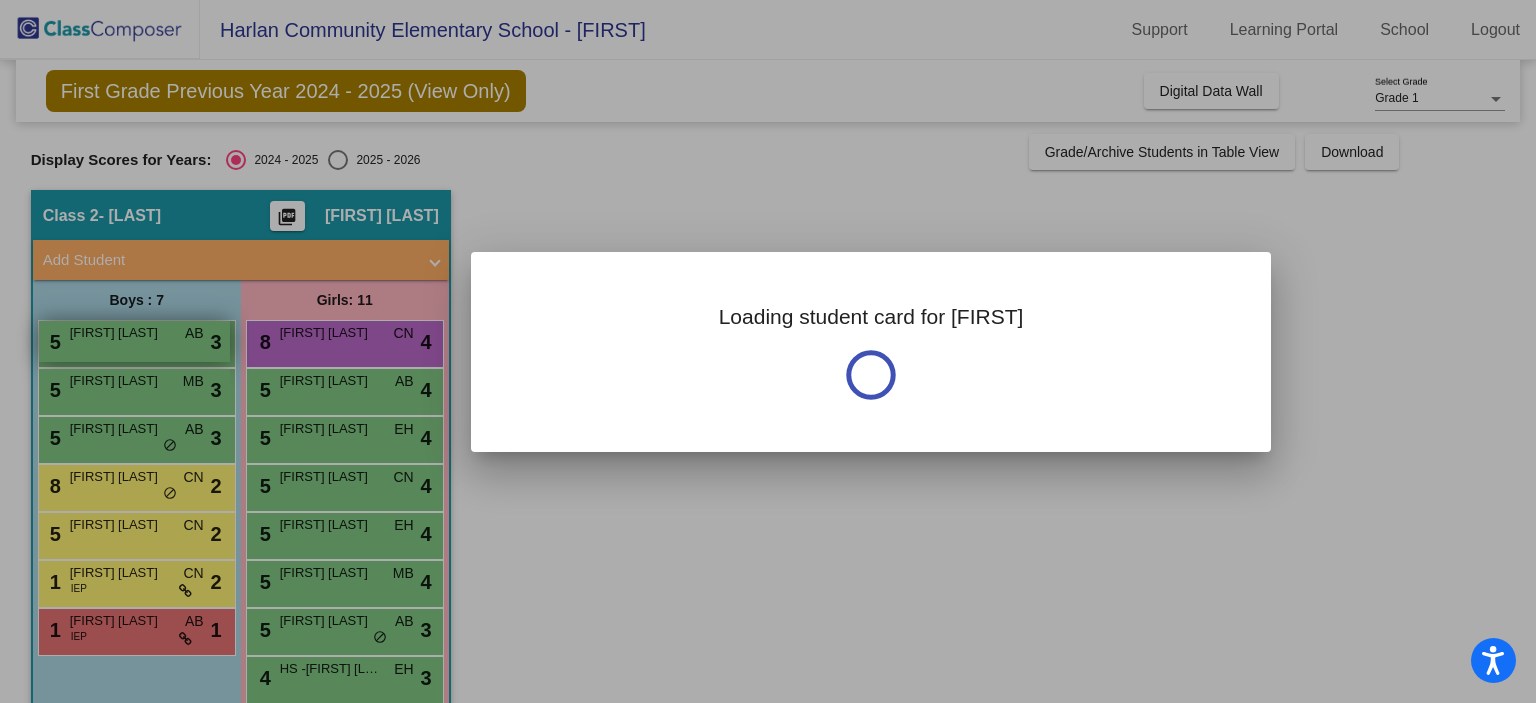 click at bounding box center [768, 351] 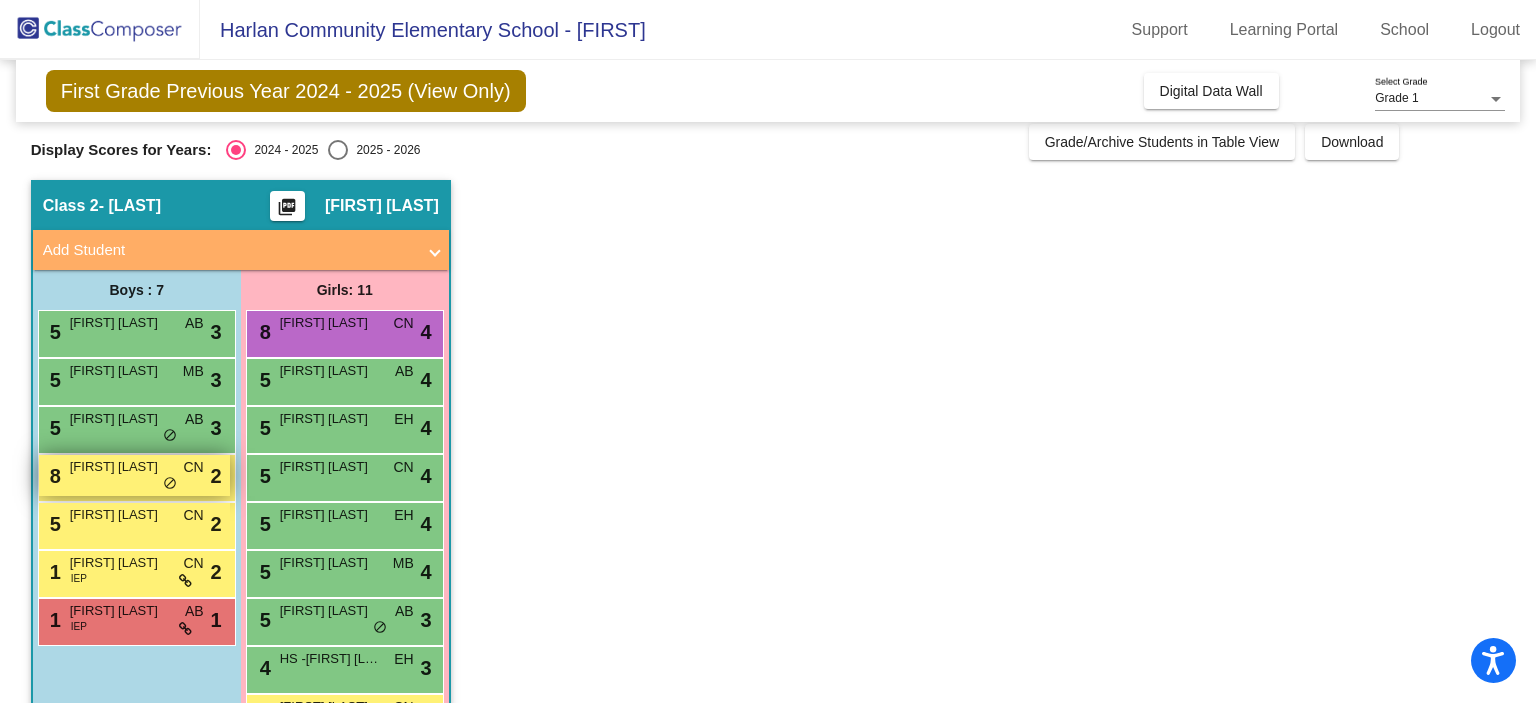 scroll, scrollTop: 0, scrollLeft: 0, axis: both 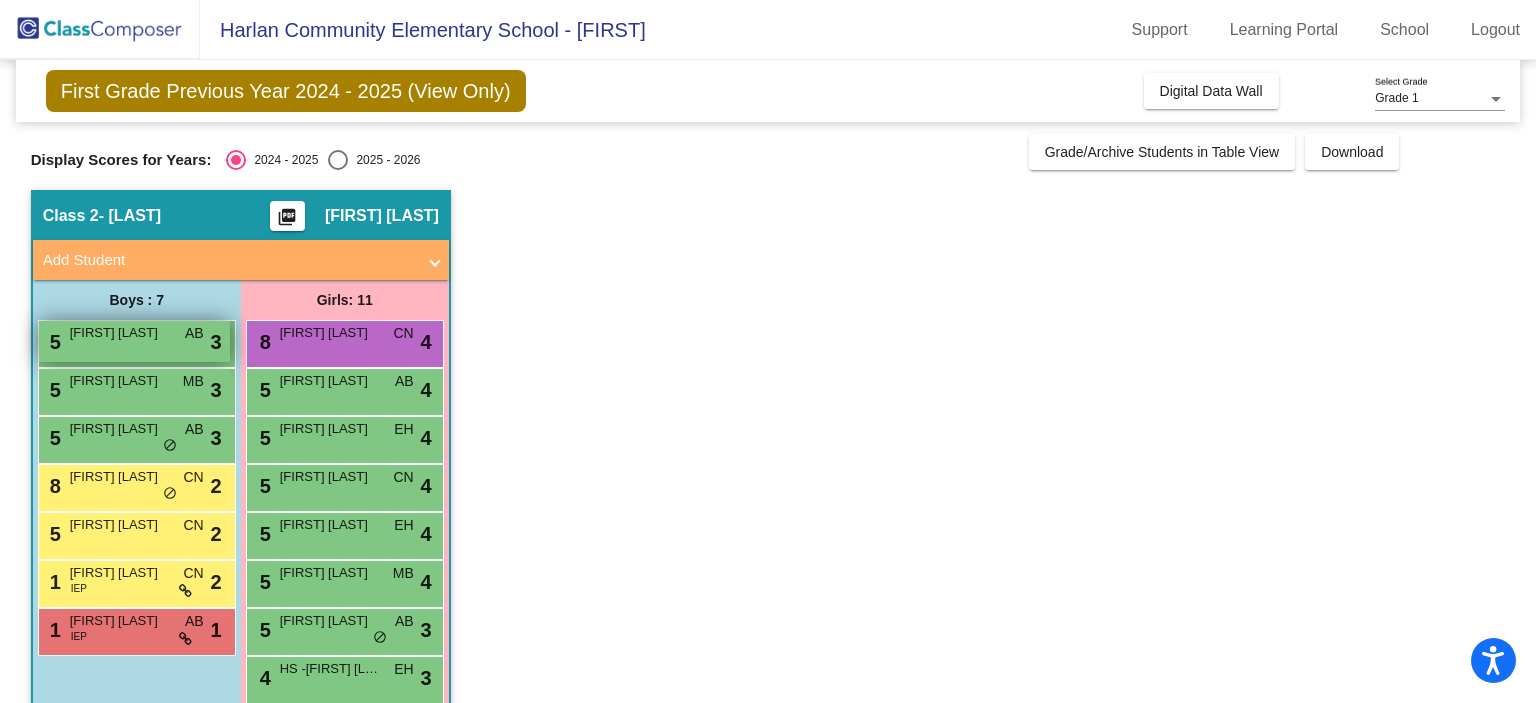 click on "[FIRST] [LAST]" at bounding box center (120, 333) 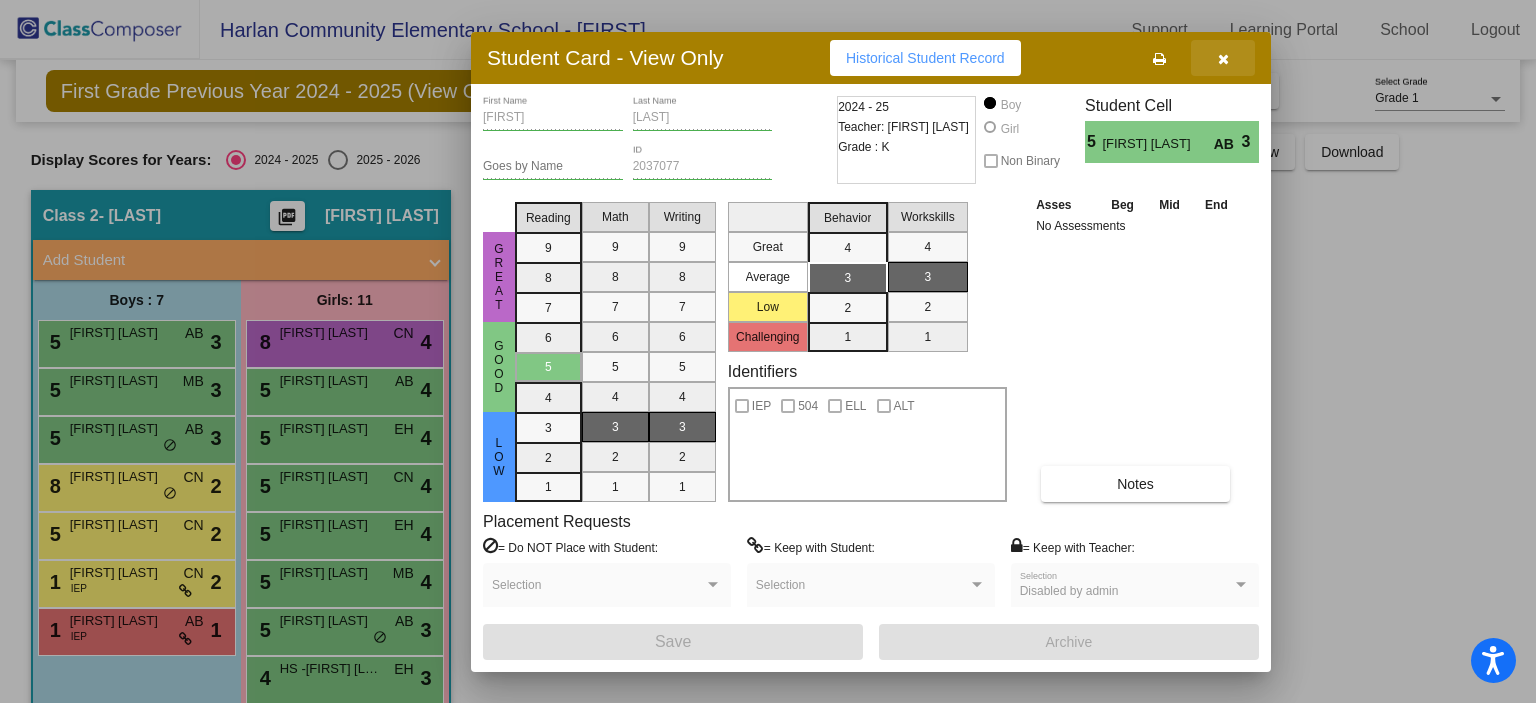 click at bounding box center [1223, 59] 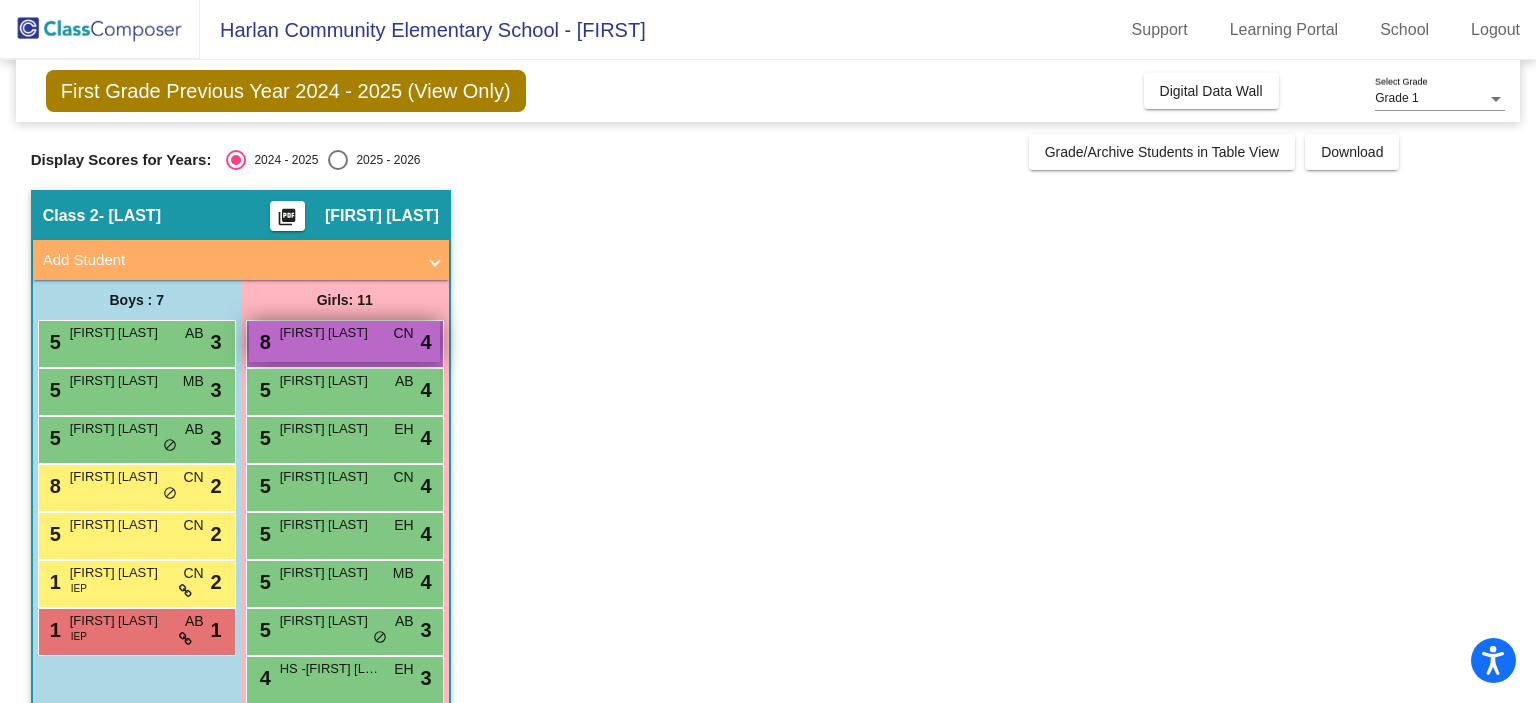click on "[FIRST] [LAST]" at bounding box center [330, 333] 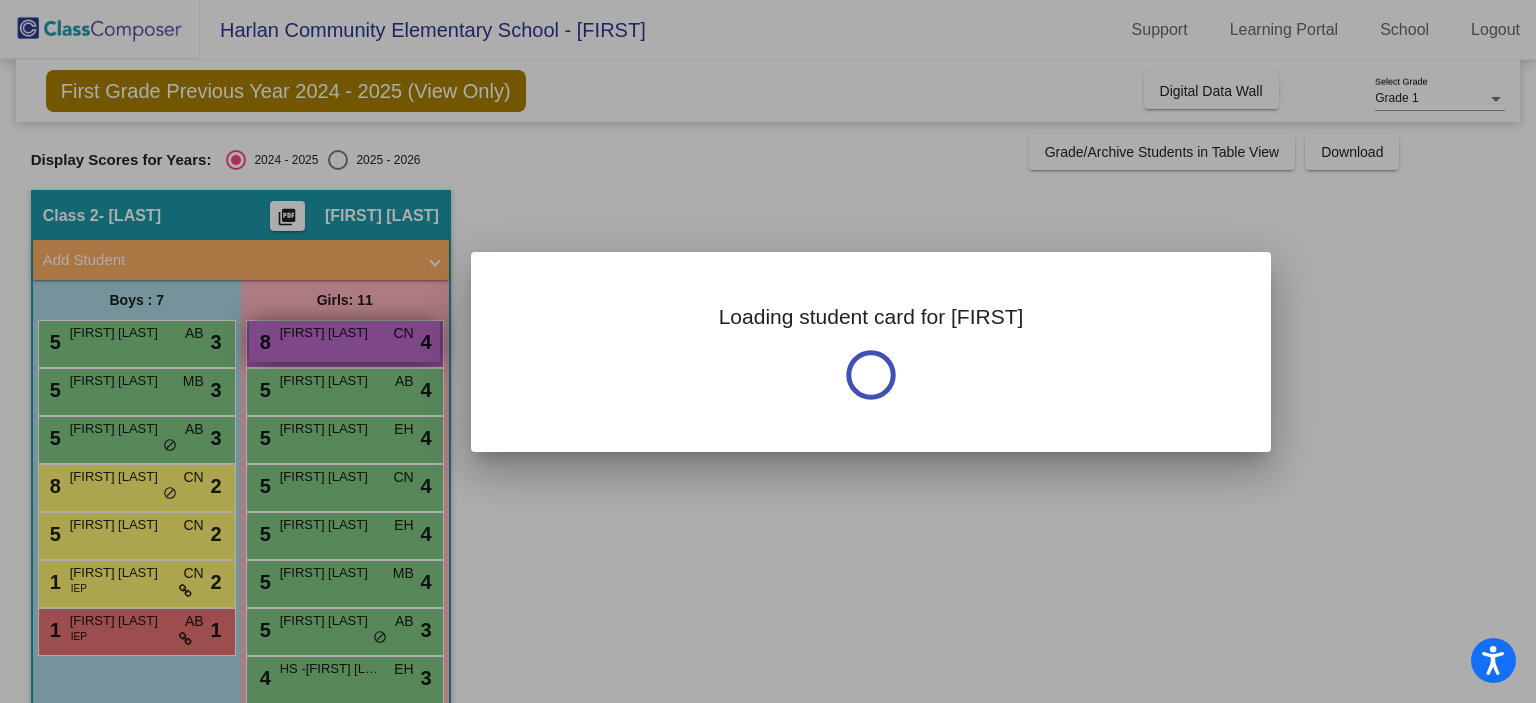 click at bounding box center [768, 351] 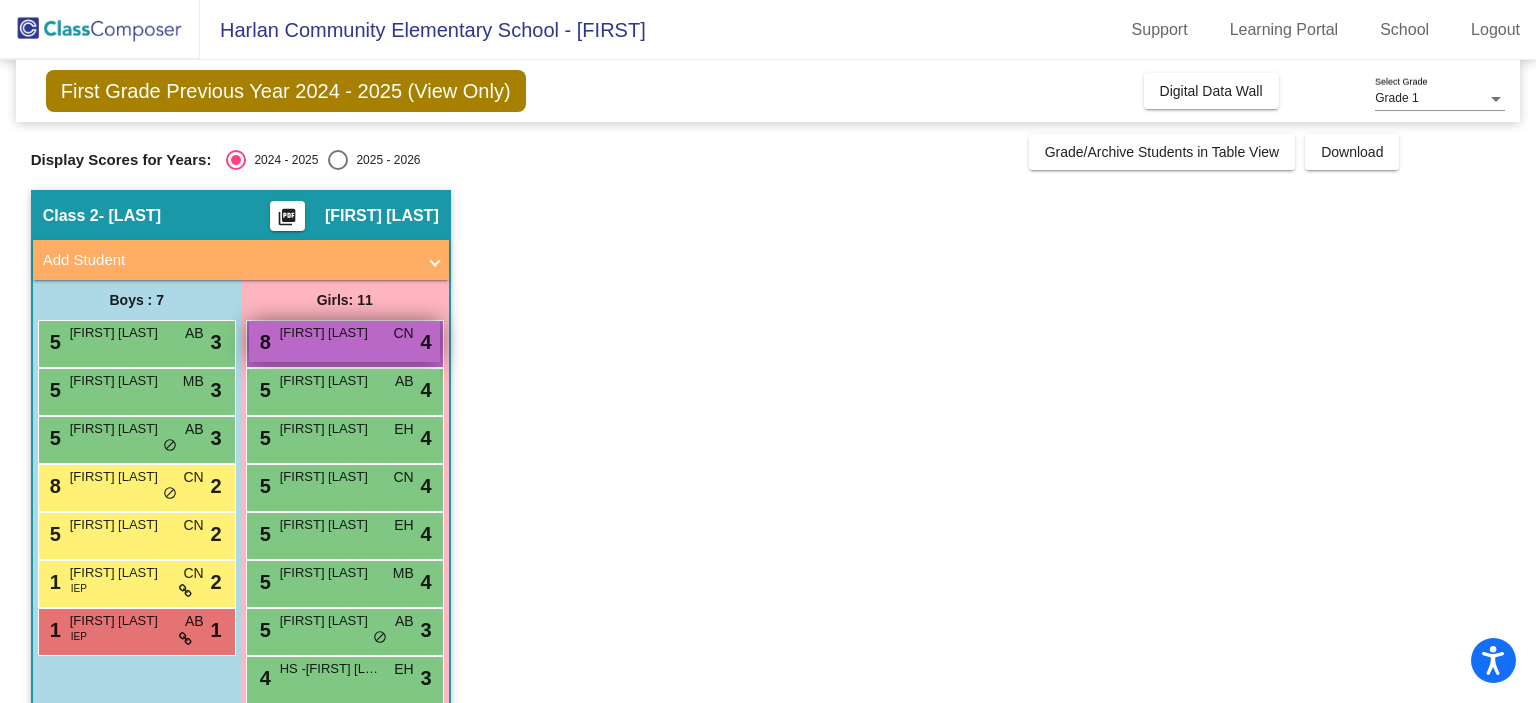 click on "[FIRST] [LAST]" at bounding box center [330, 333] 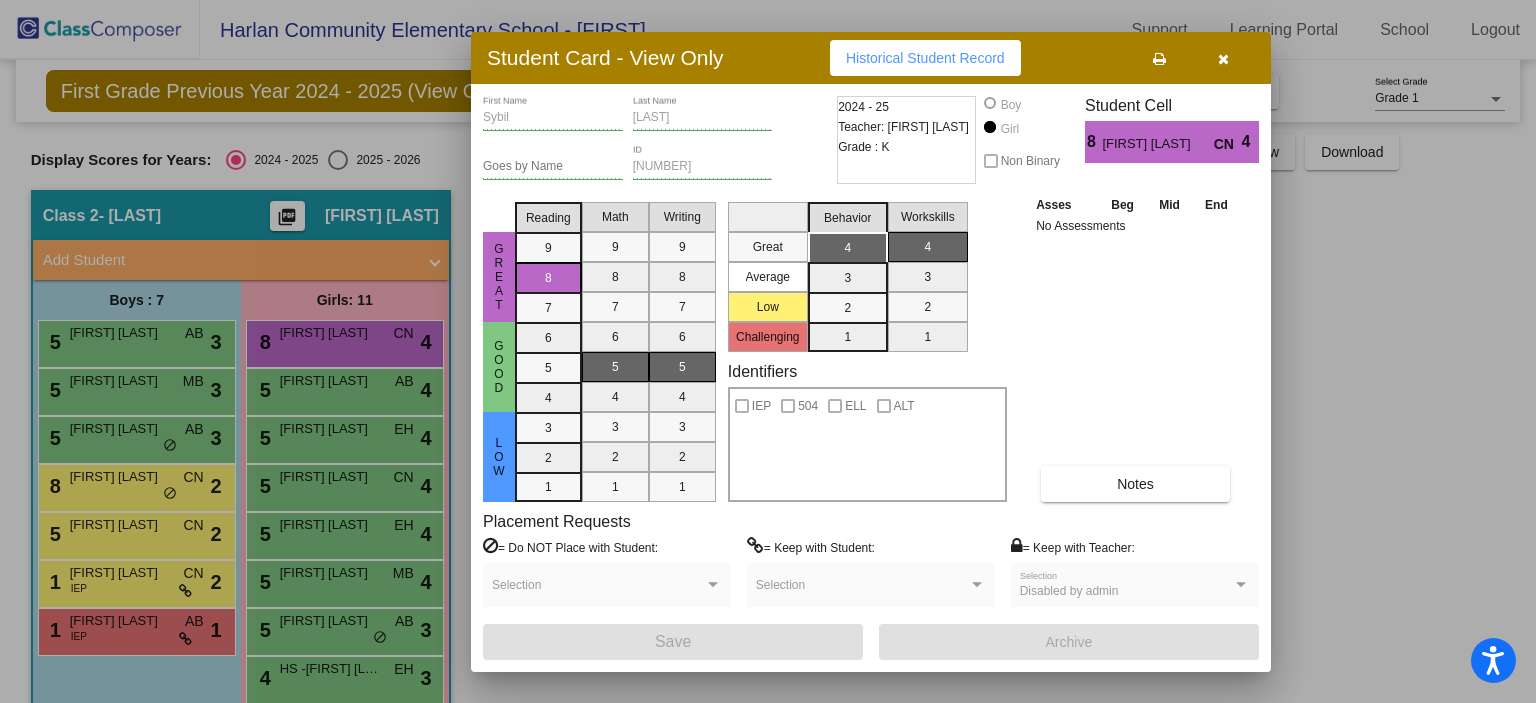 click at bounding box center [1223, 58] 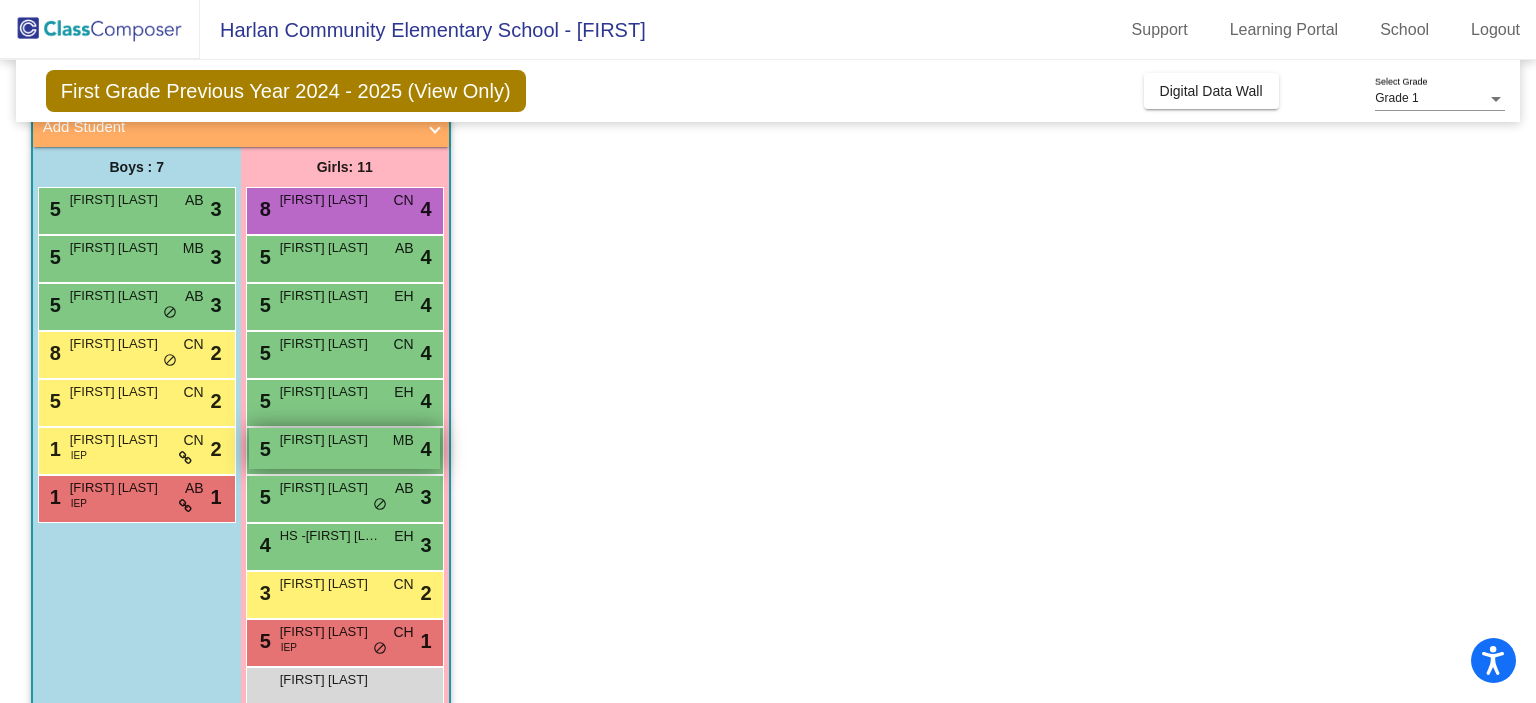 scroll, scrollTop: 176, scrollLeft: 0, axis: vertical 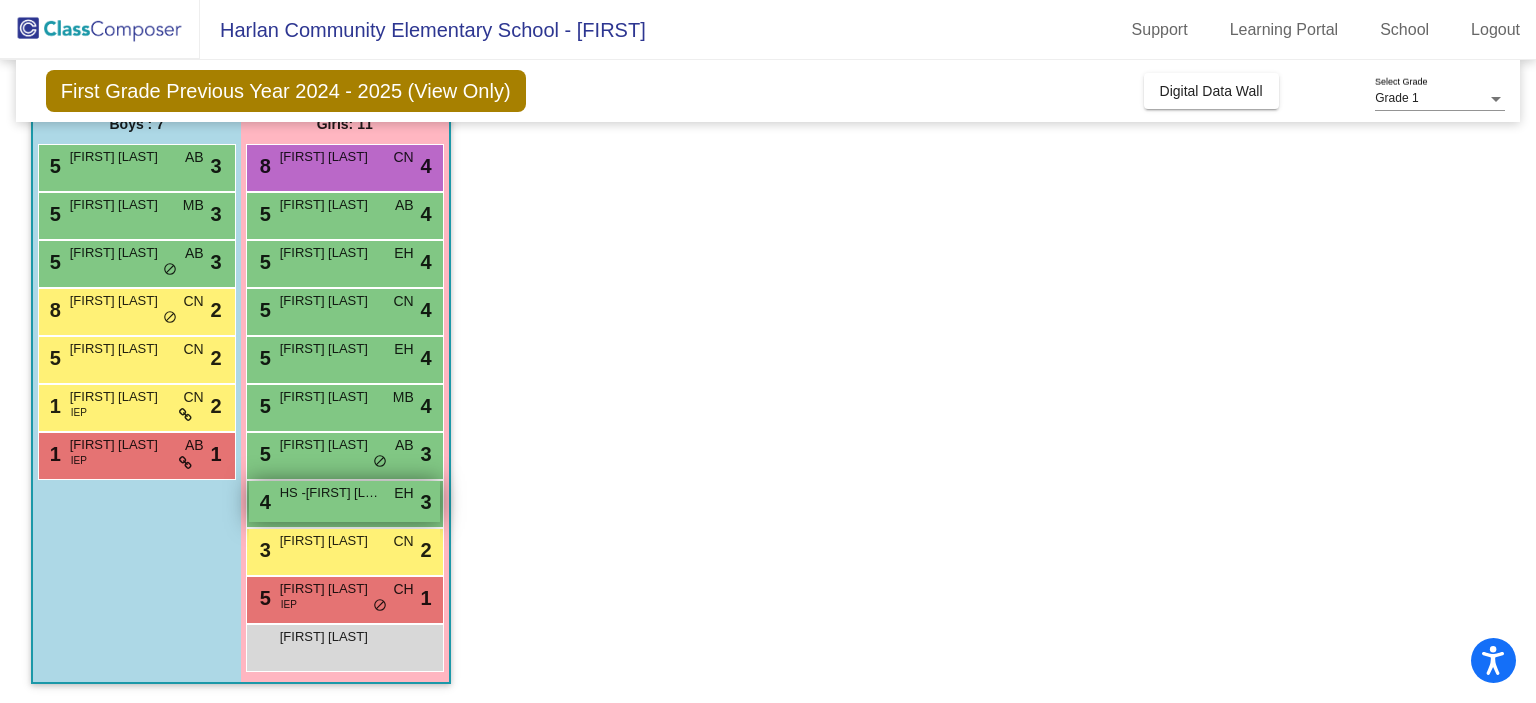 click on "[NUMBER] HS -[LAST] [LAST] EH lock do_not_disturb_alt 3" at bounding box center (344, 501) 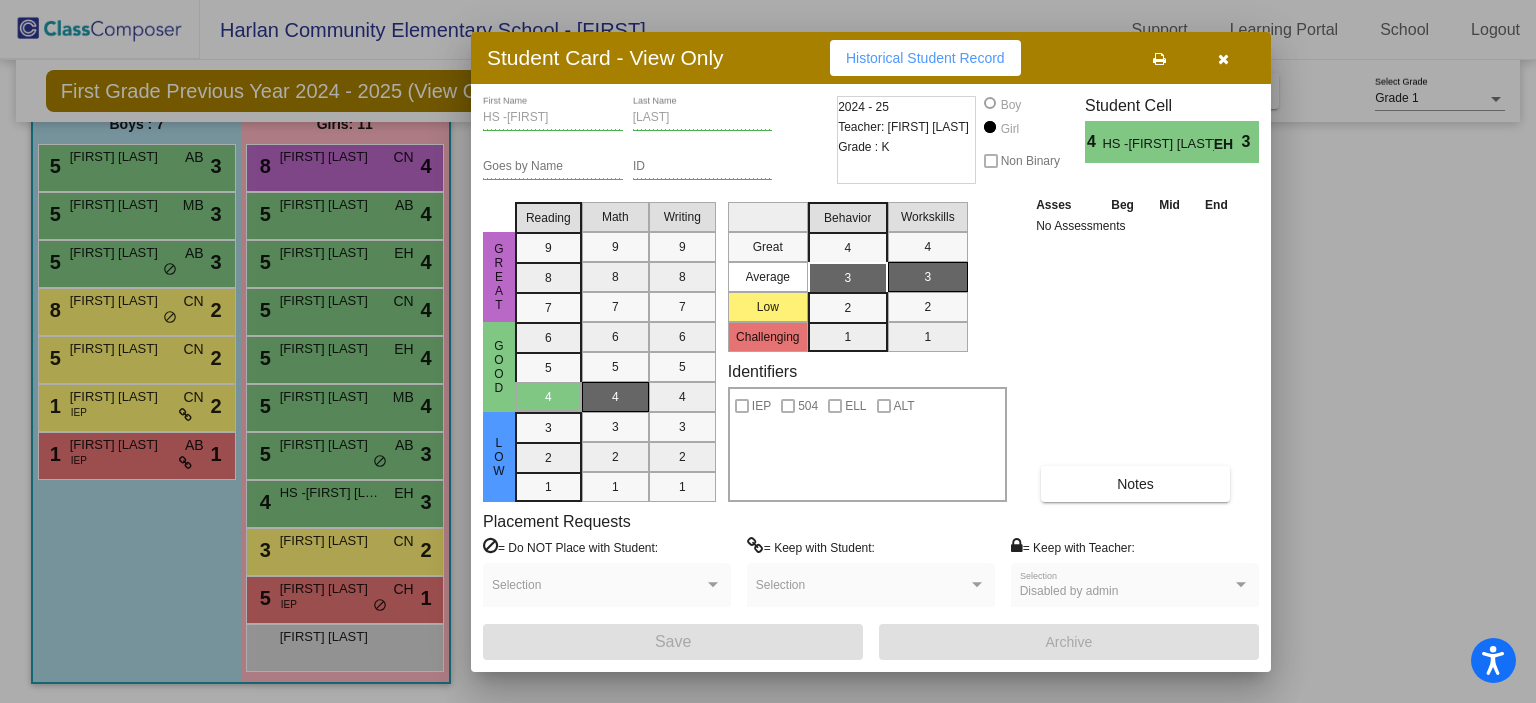click at bounding box center (1223, 58) 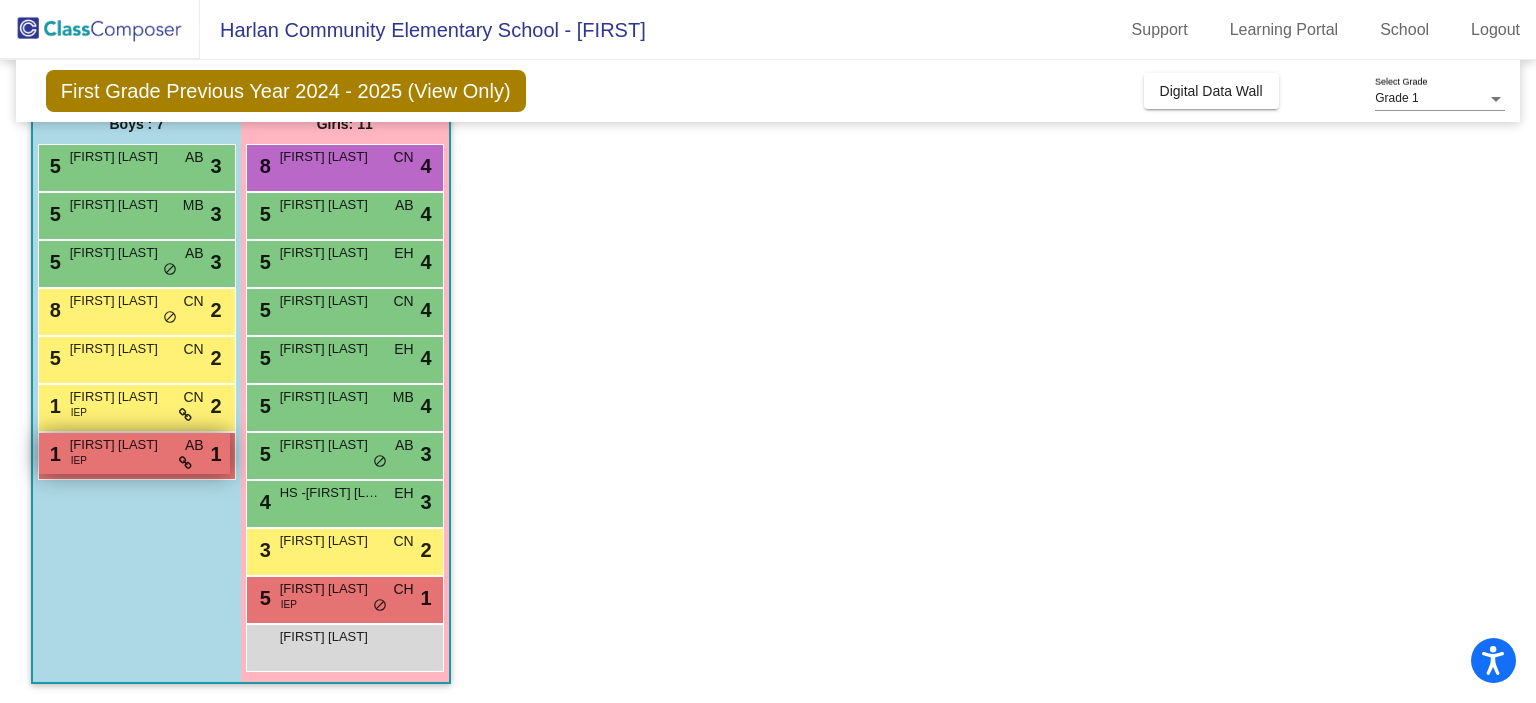 click on "1 [FIRST] [LAST] IEP AB lock do_not_disturb_alt 1" at bounding box center [134, 453] 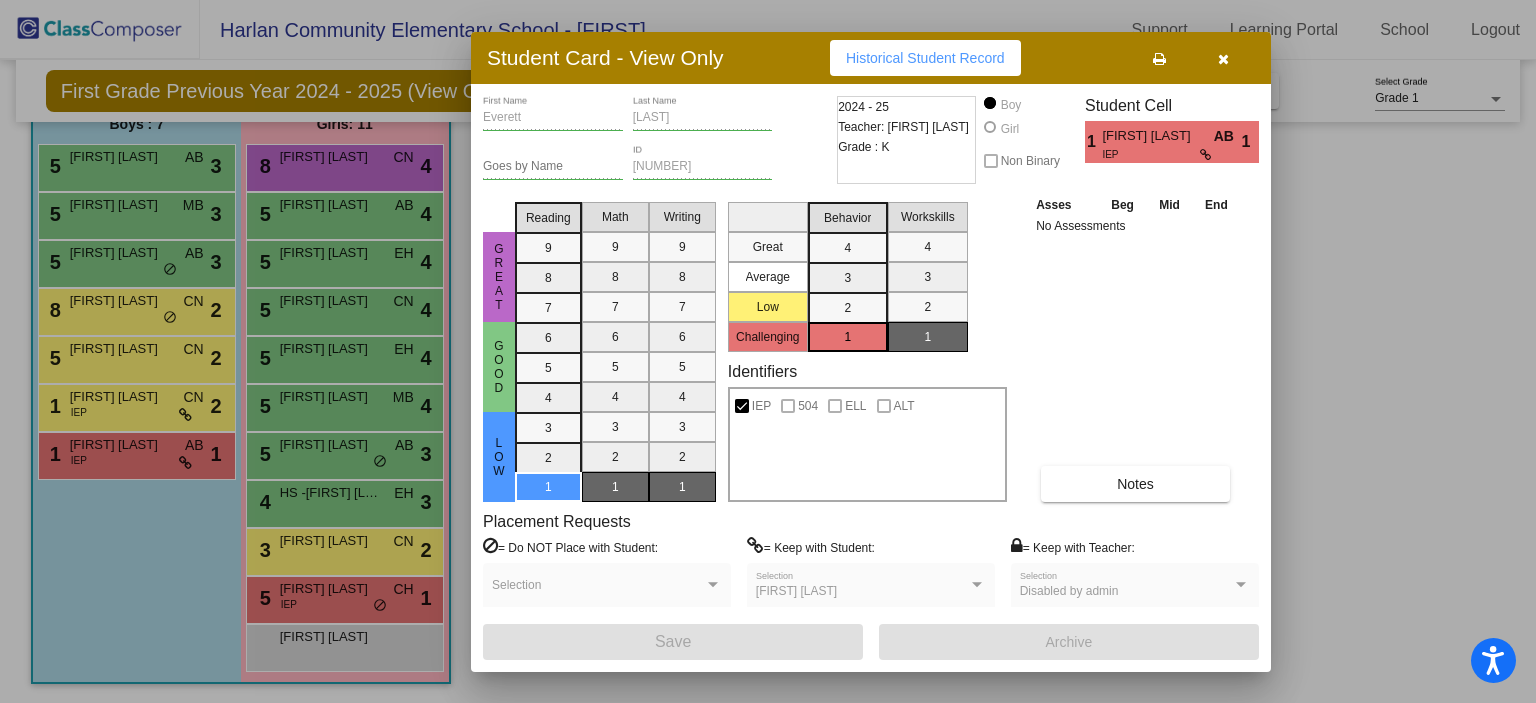 click at bounding box center (1223, 59) 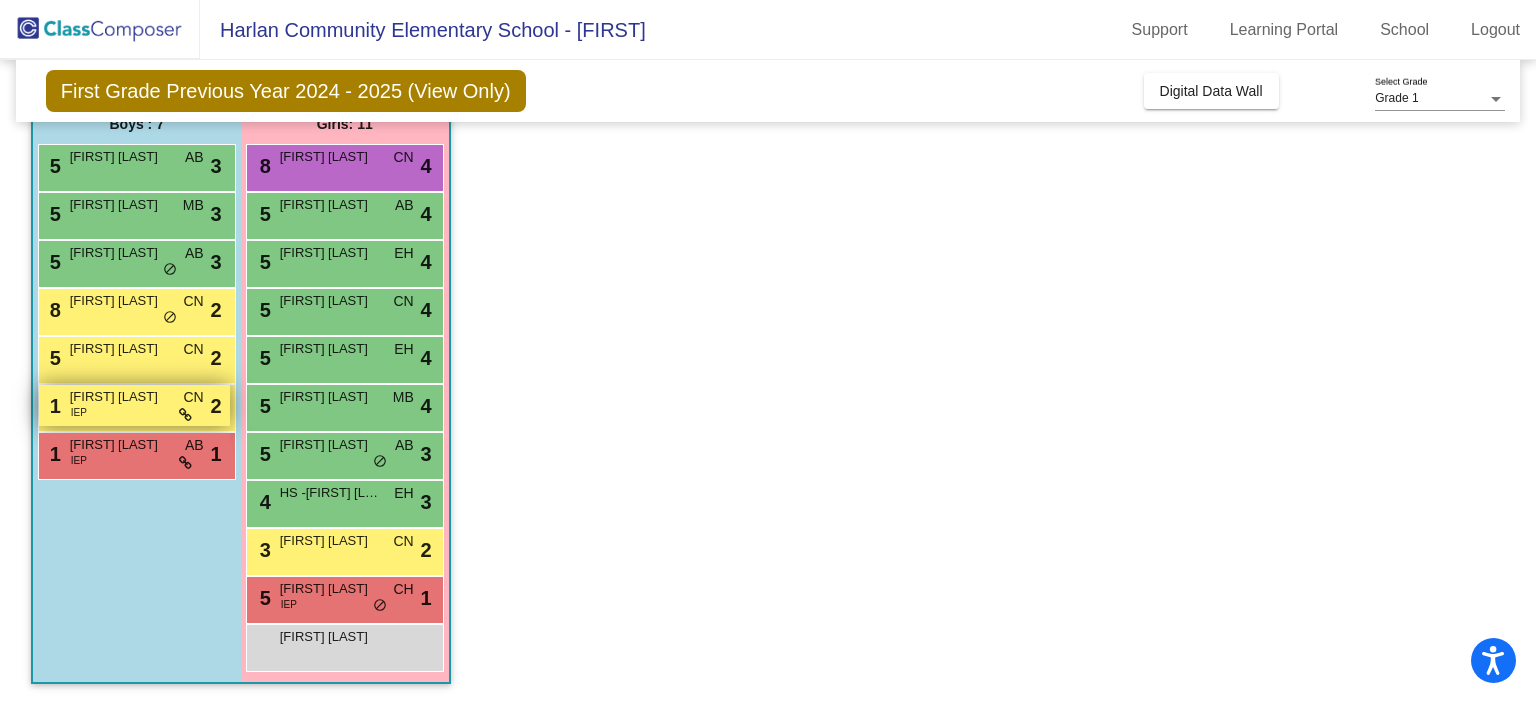 click on "1 [FIRST] [LAST] IEP CN lock do_not_disturb_alt 2" at bounding box center (134, 405) 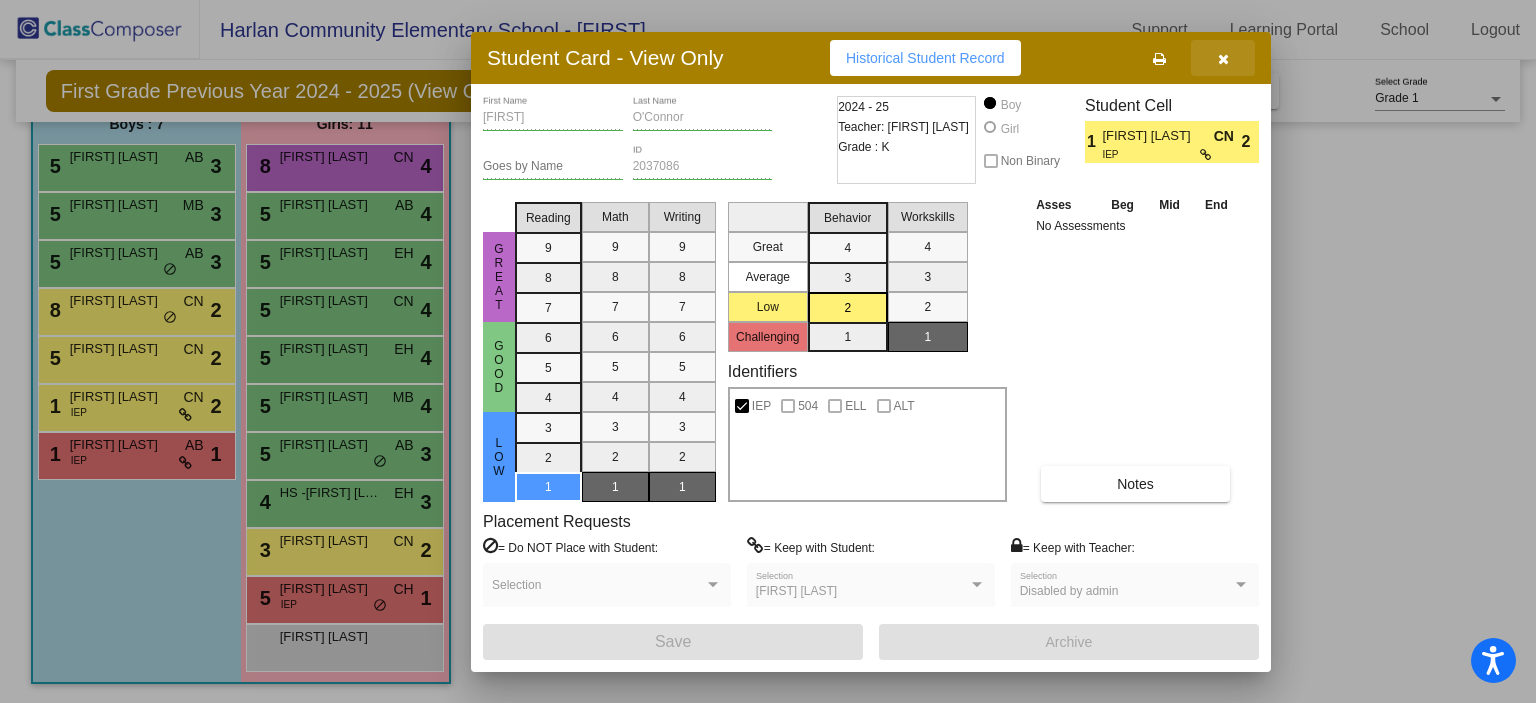 click at bounding box center (1223, 59) 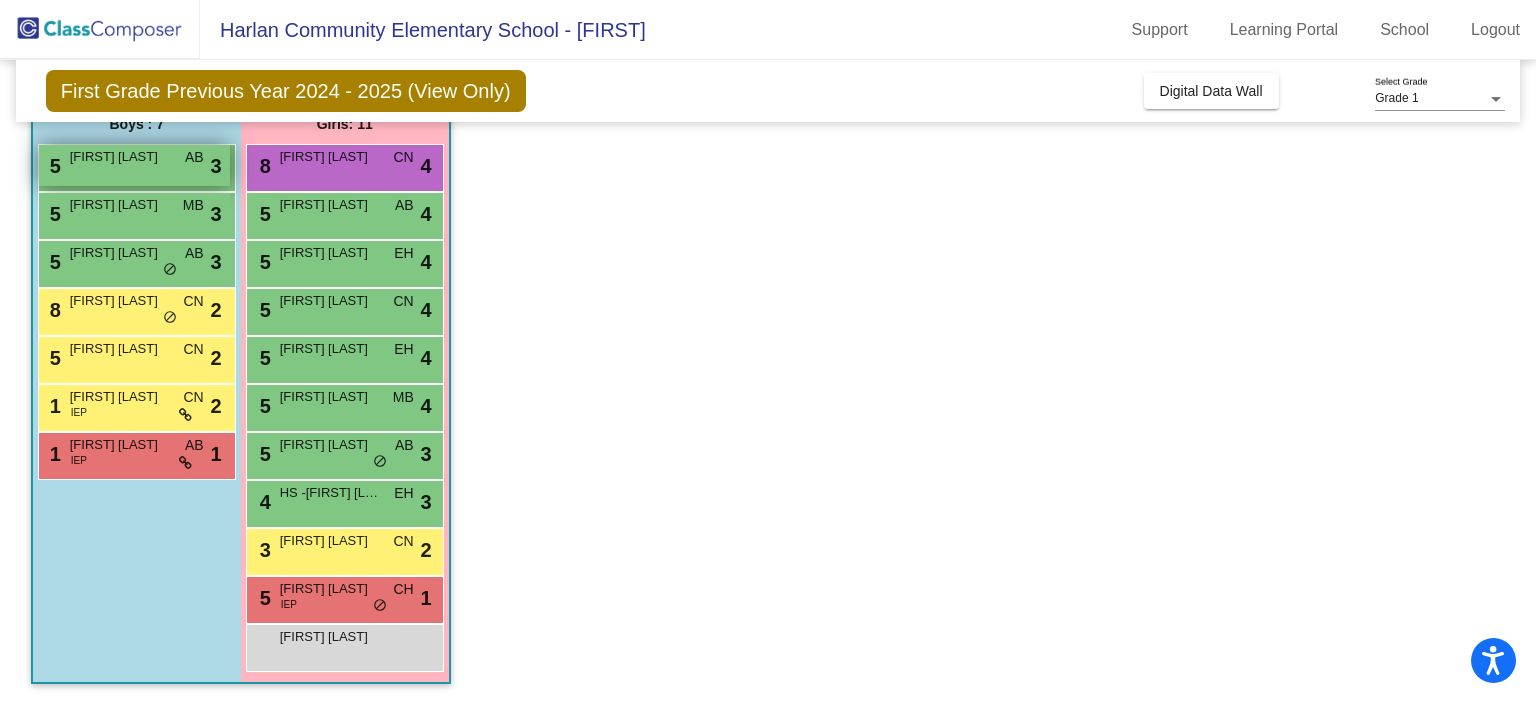 click on "5 [FIRST] [LAST] AB lock do_not_disturb_alt 3" at bounding box center (134, 165) 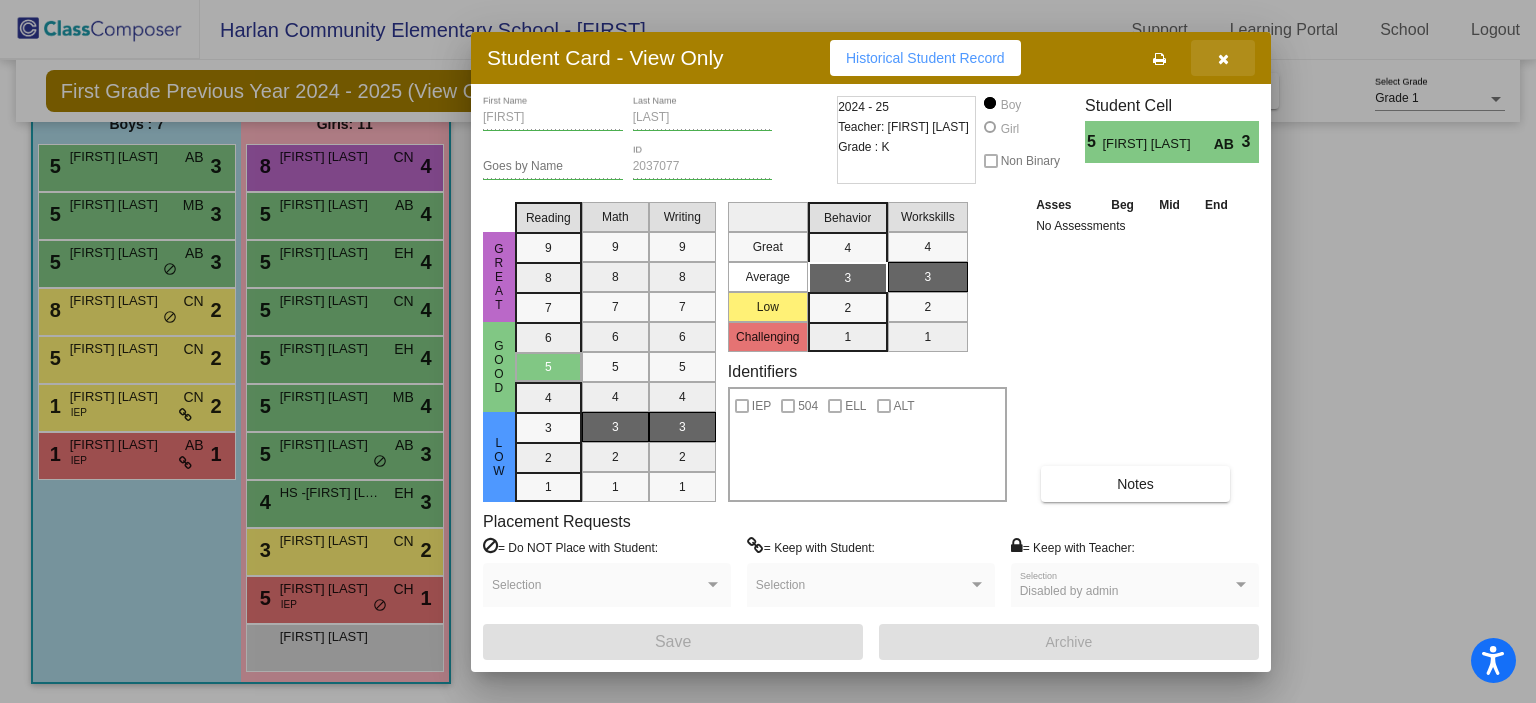 click at bounding box center (1223, 58) 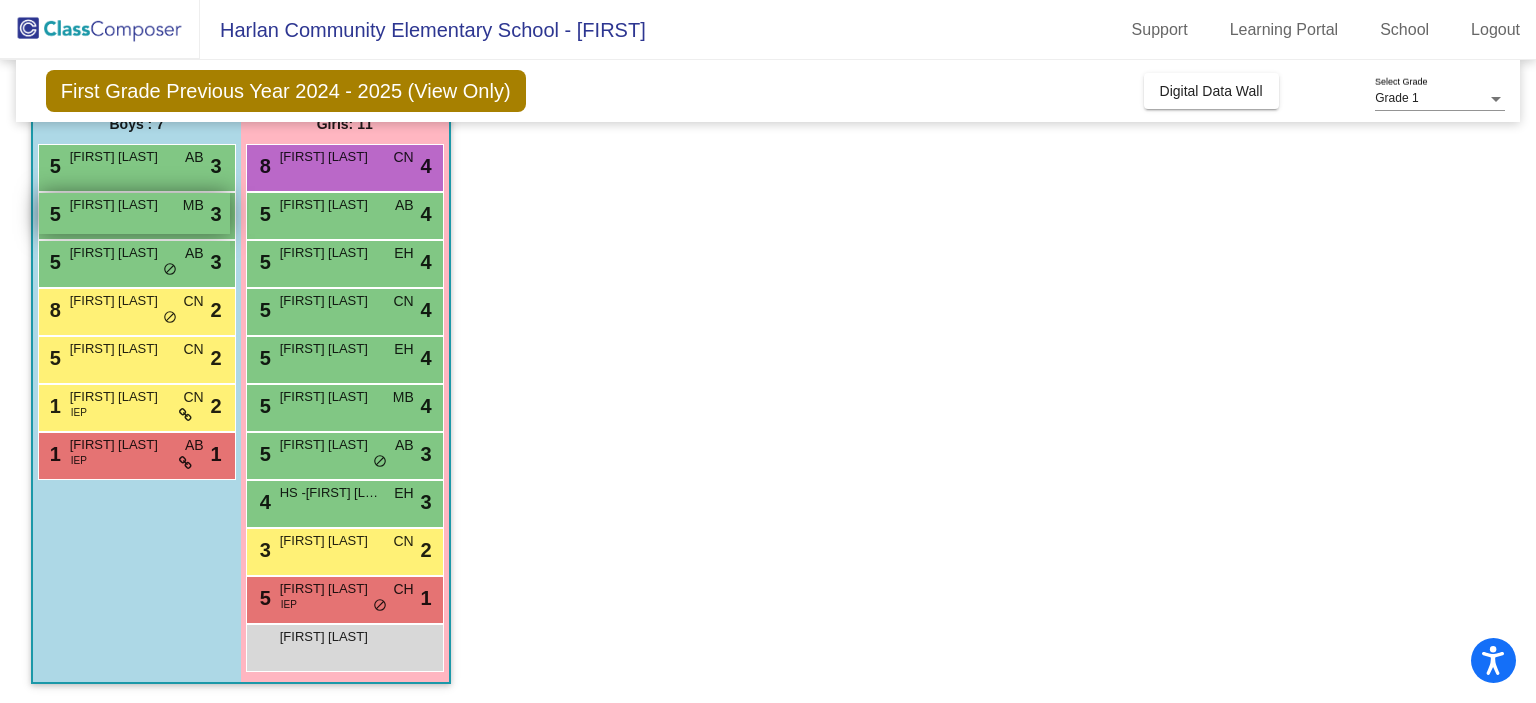 click on "[FIRST] [LAST]" at bounding box center (120, 205) 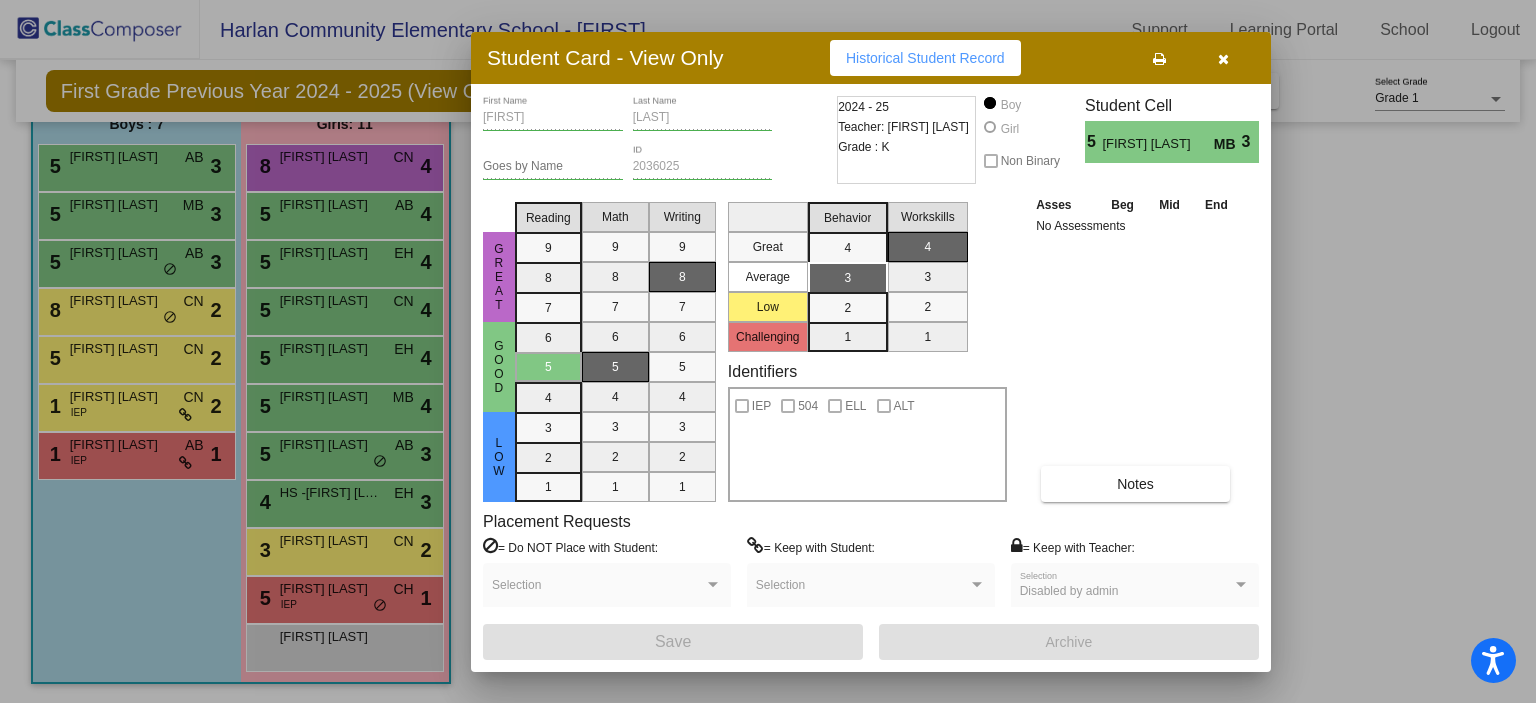 click at bounding box center (1223, 59) 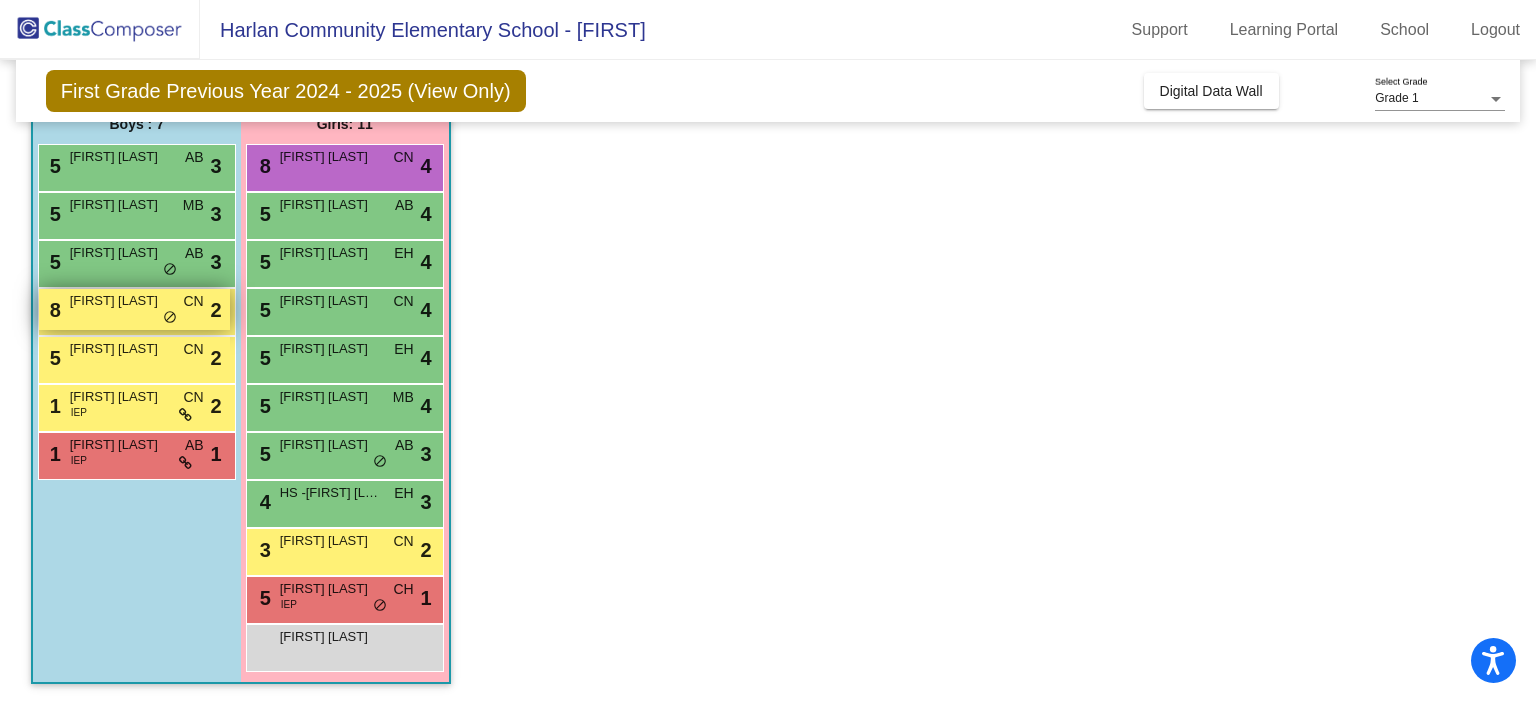 click on "[FIRST] [LAST]" at bounding box center [120, 301] 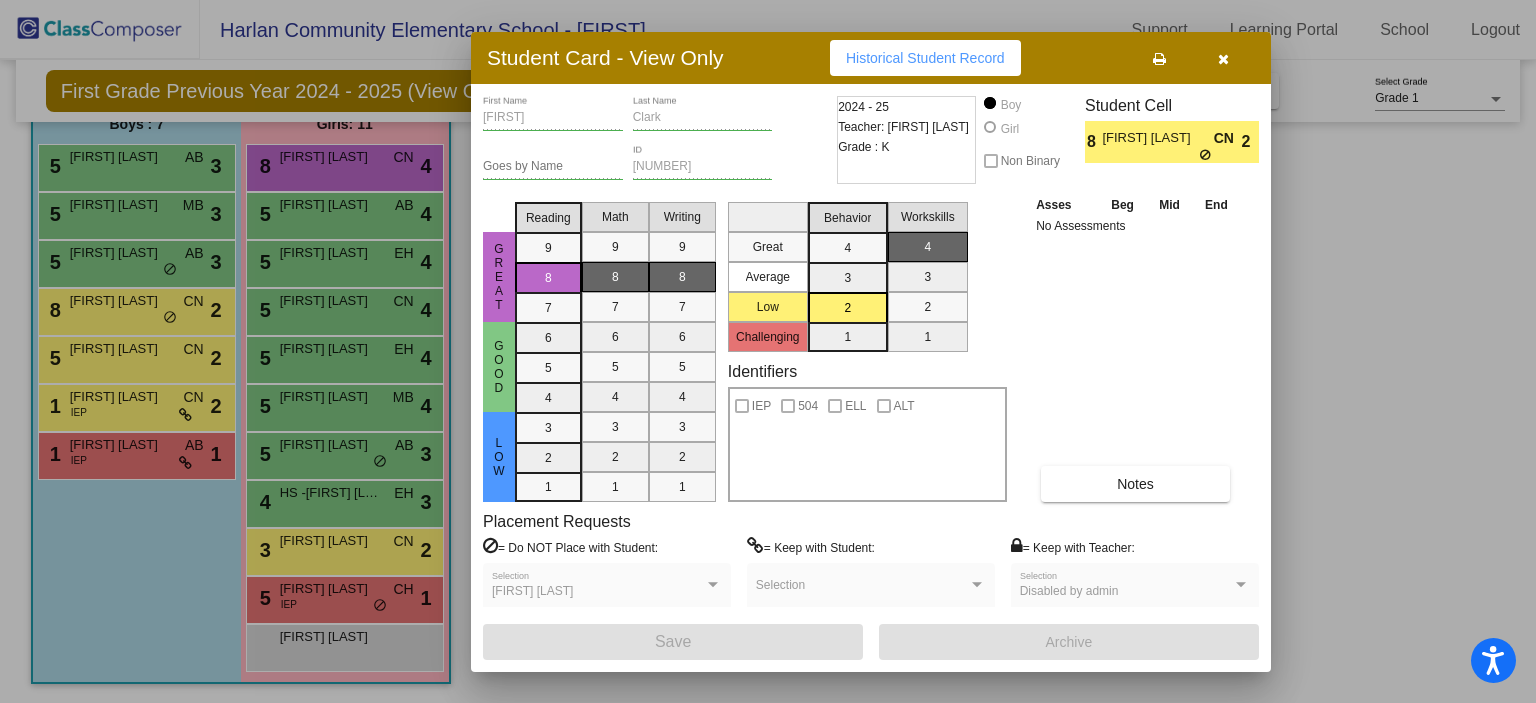 click at bounding box center (1223, 58) 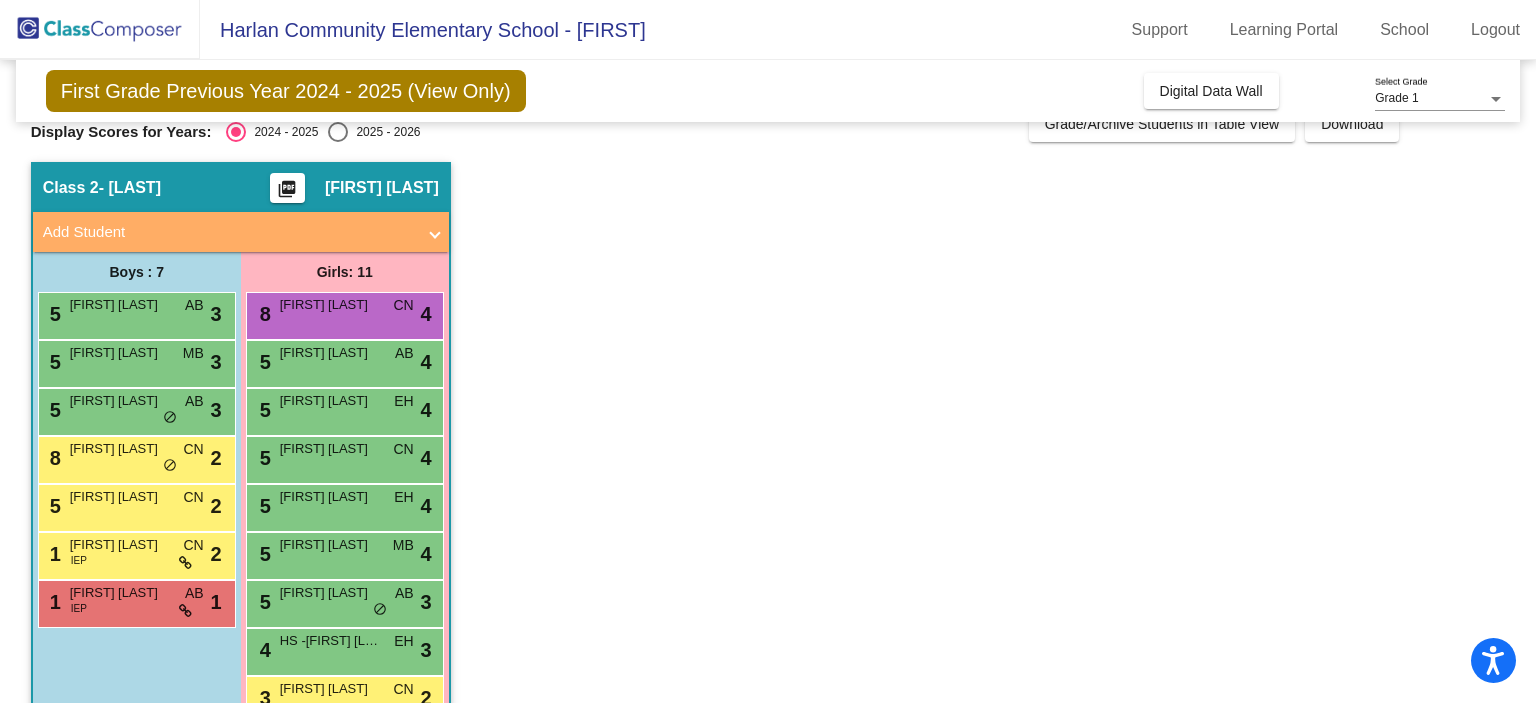 scroll, scrollTop: 0, scrollLeft: 0, axis: both 